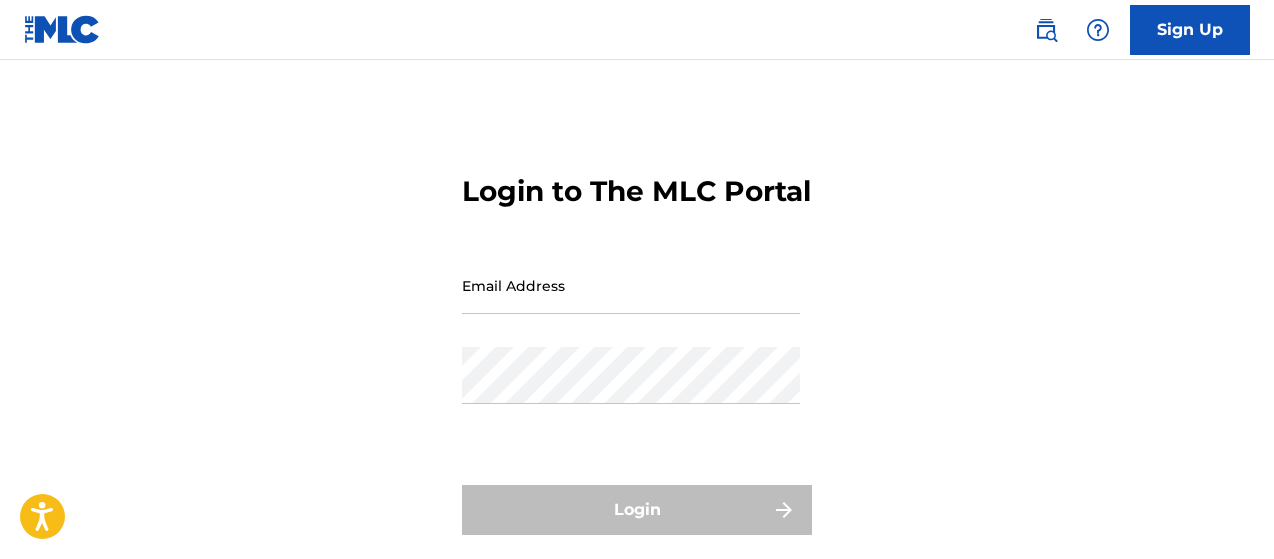 scroll, scrollTop: 0, scrollLeft: 0, axis: both 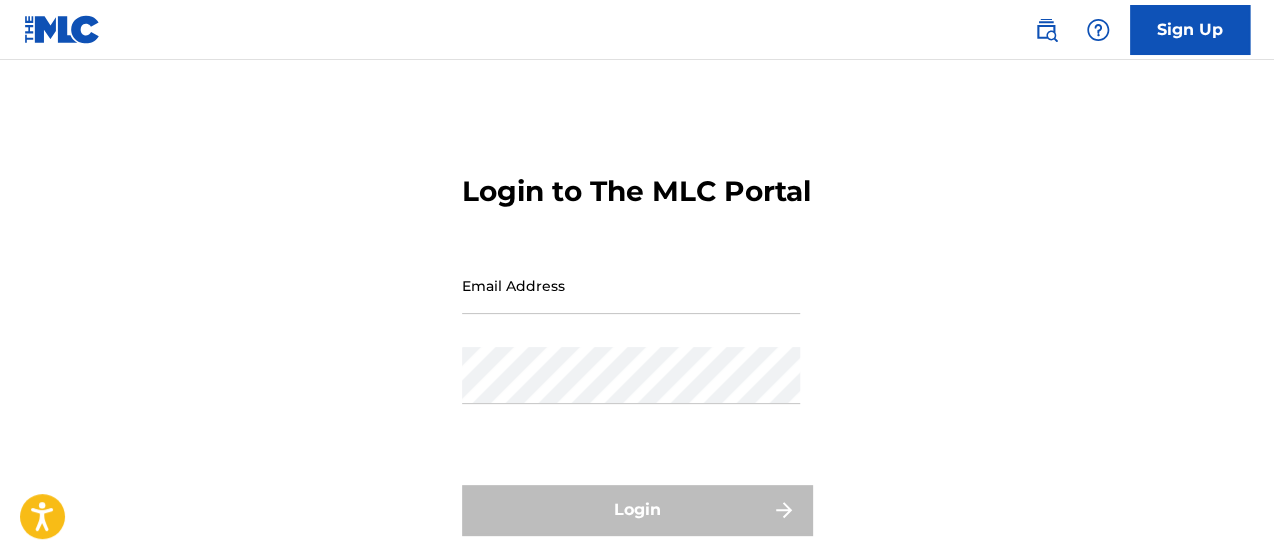 click on "Sign Up" at bounding box center (1190, 30) 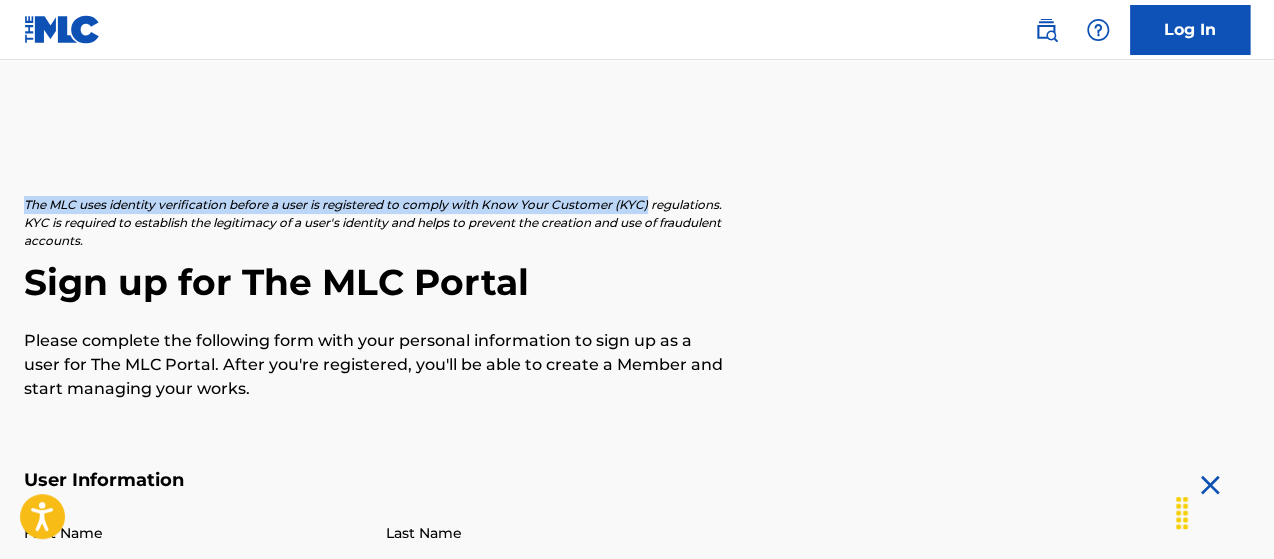 drag, startPoint x: 1272, startPoint y: 35, endPoint x: 1279, endPoint y: 105, distance: 70.34913 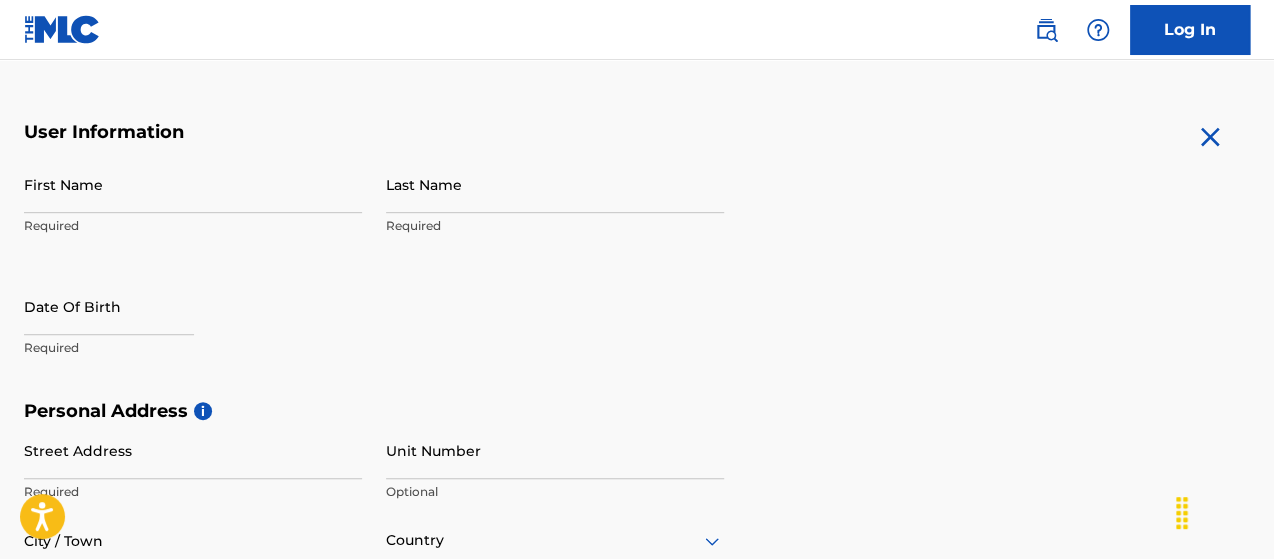 scroll, scrollTop: 366, scrollLeft: 0, axis: vertical 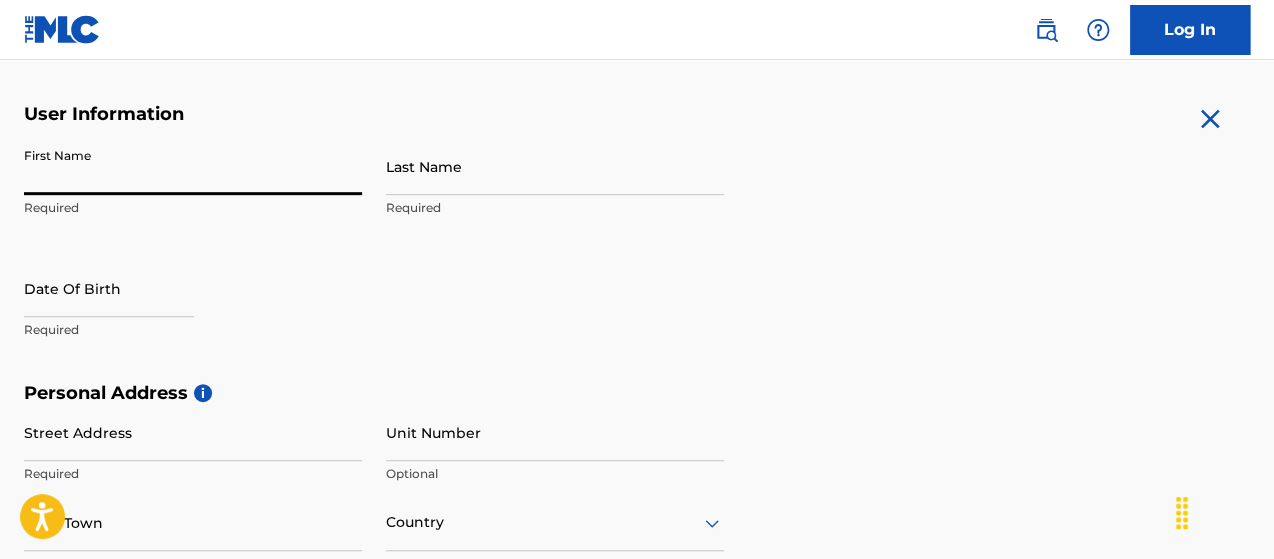 click on "First Name" at bounding box center (193, 166) 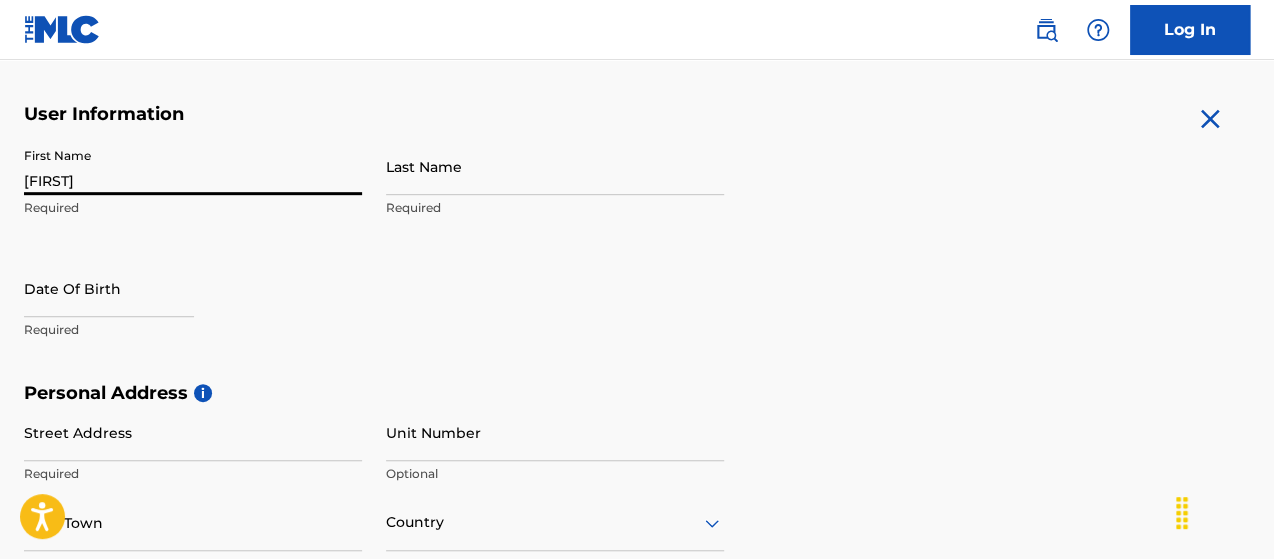 type on "Hansen" 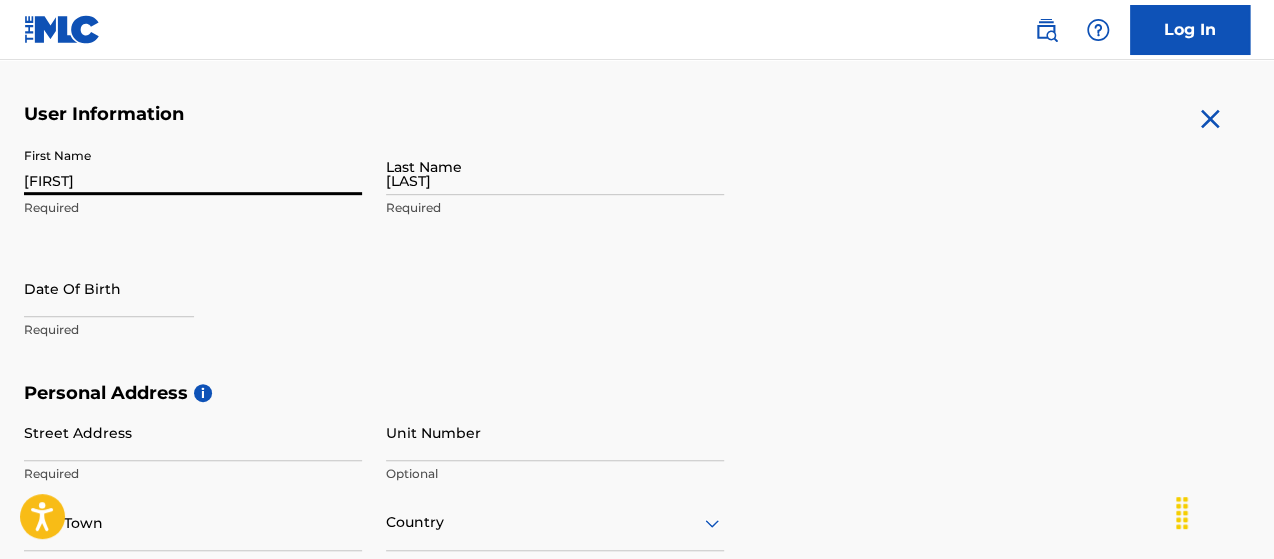 type on "Angeligasse" 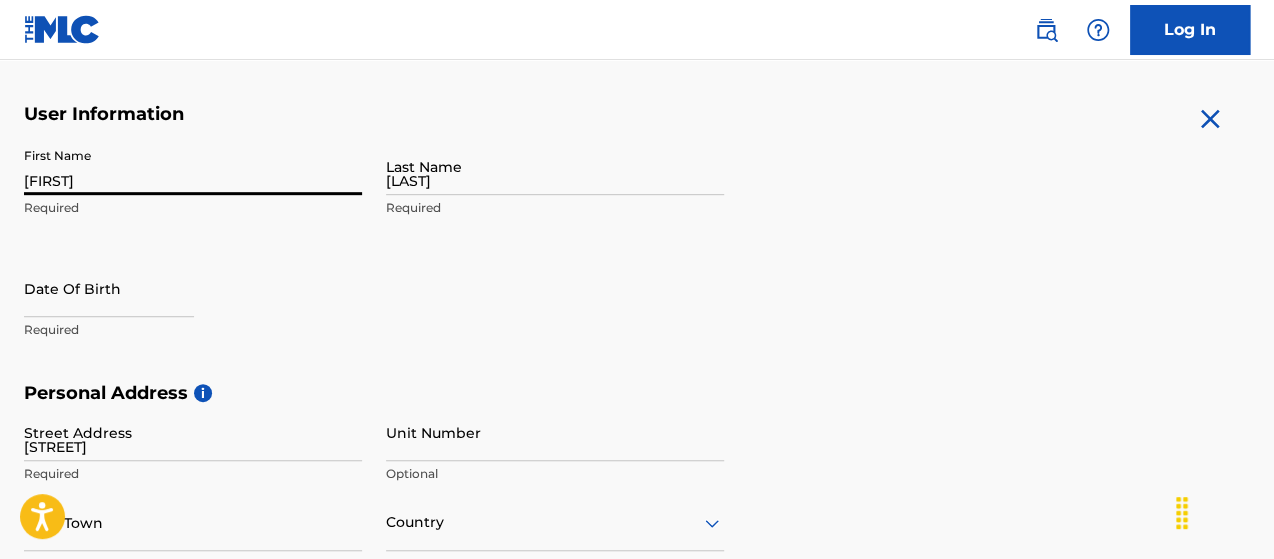 type on "86/2/8" 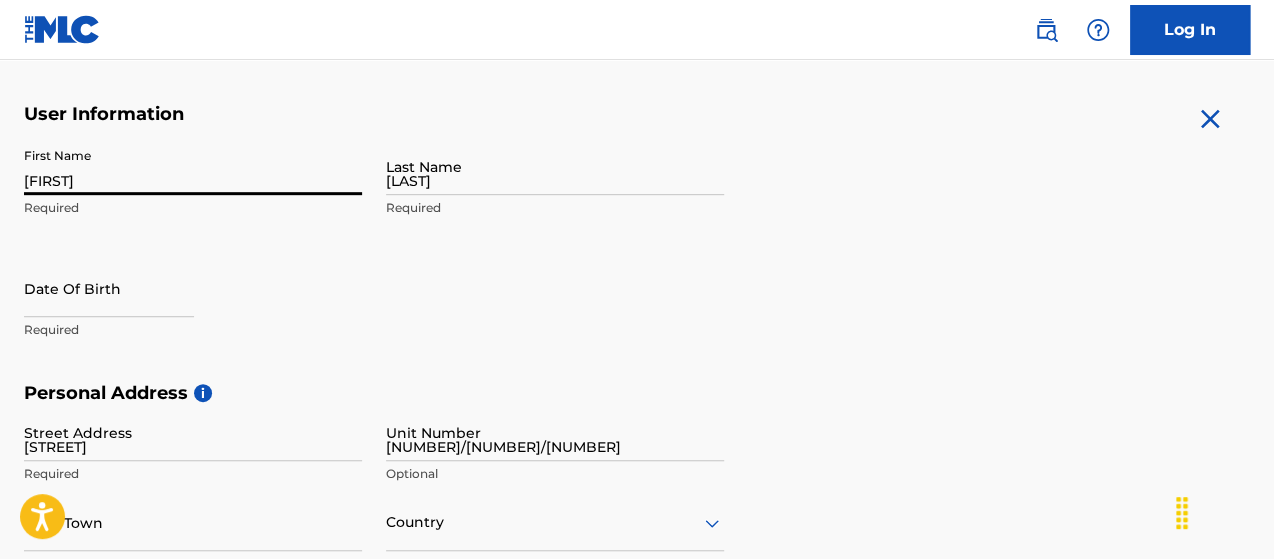 type on "Vienna" 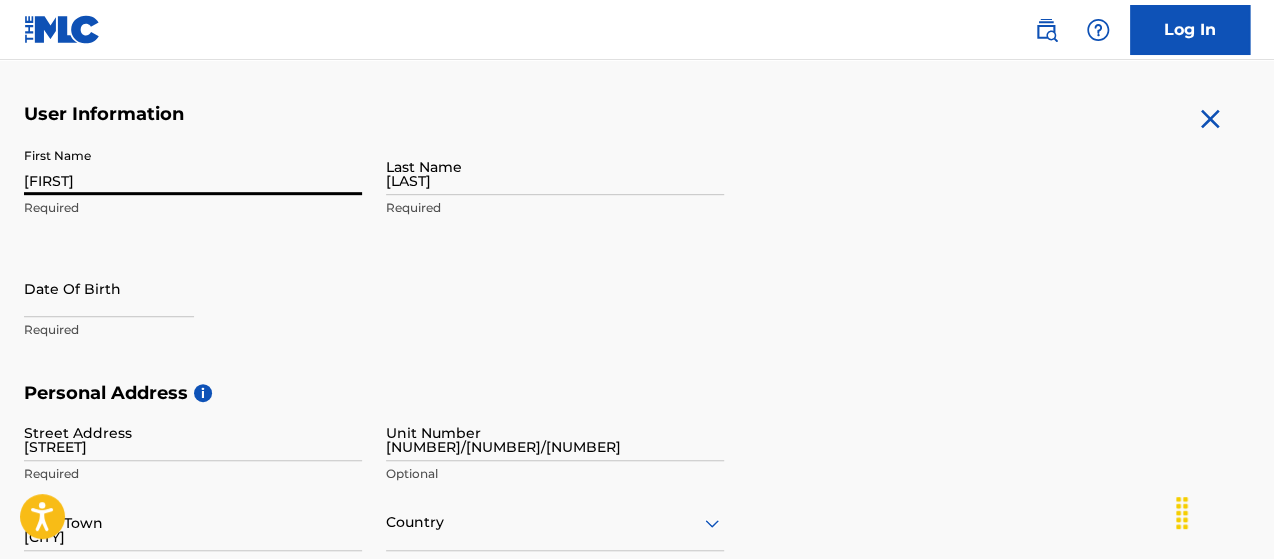type on "Austria" 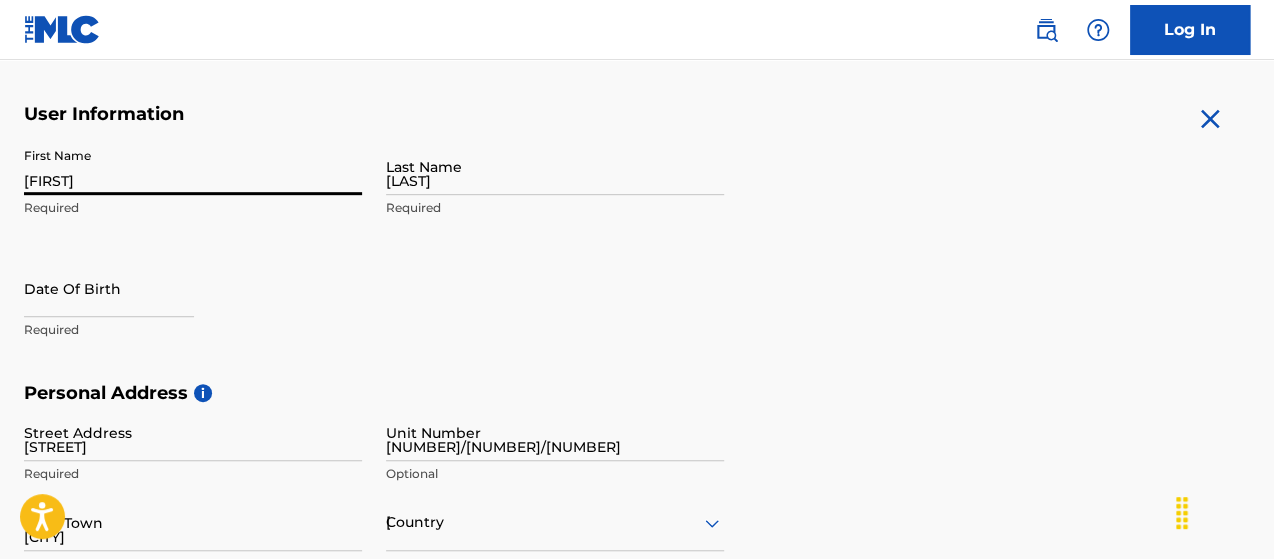 type on "Vienna" 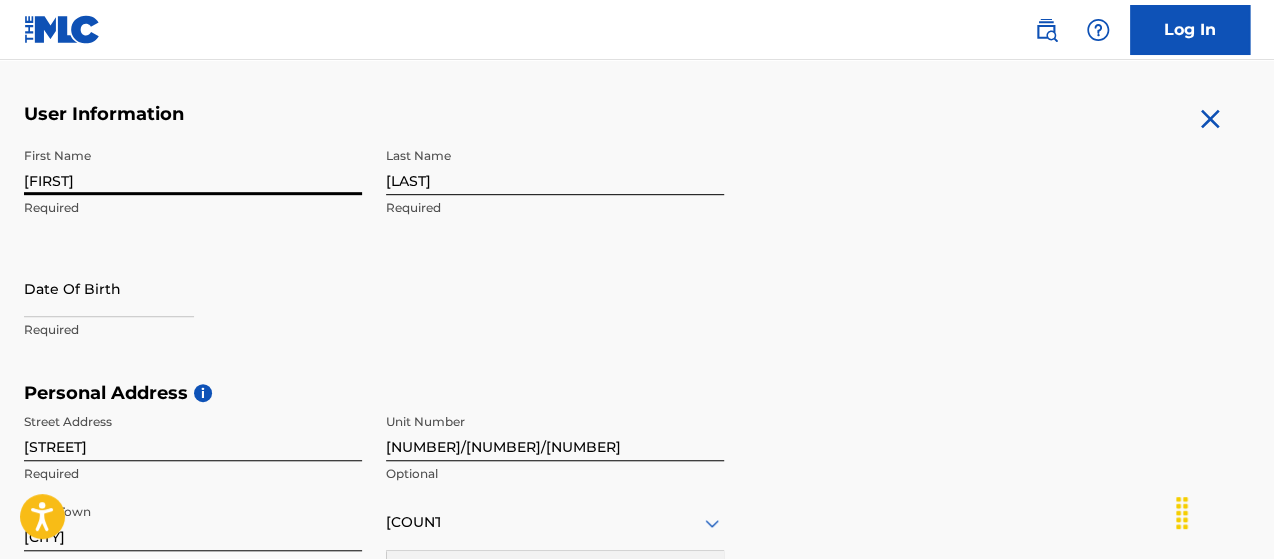 scroll, scrollTop: 618, scrollLeft: 0, axis: vertical 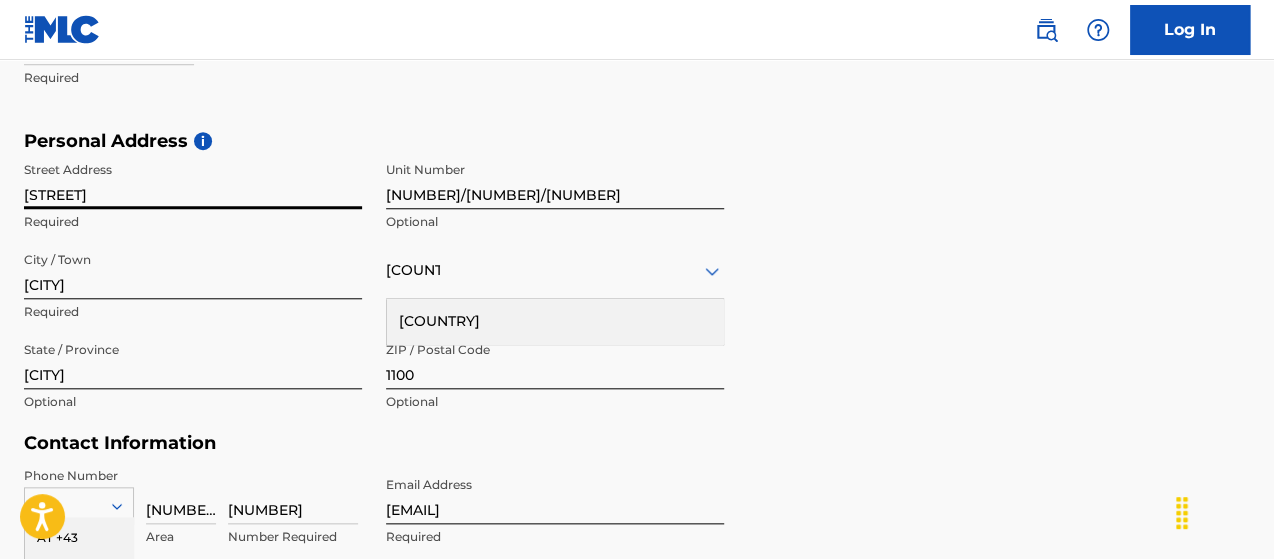 click on "Angeligasse" at bounding box center [193, 180] 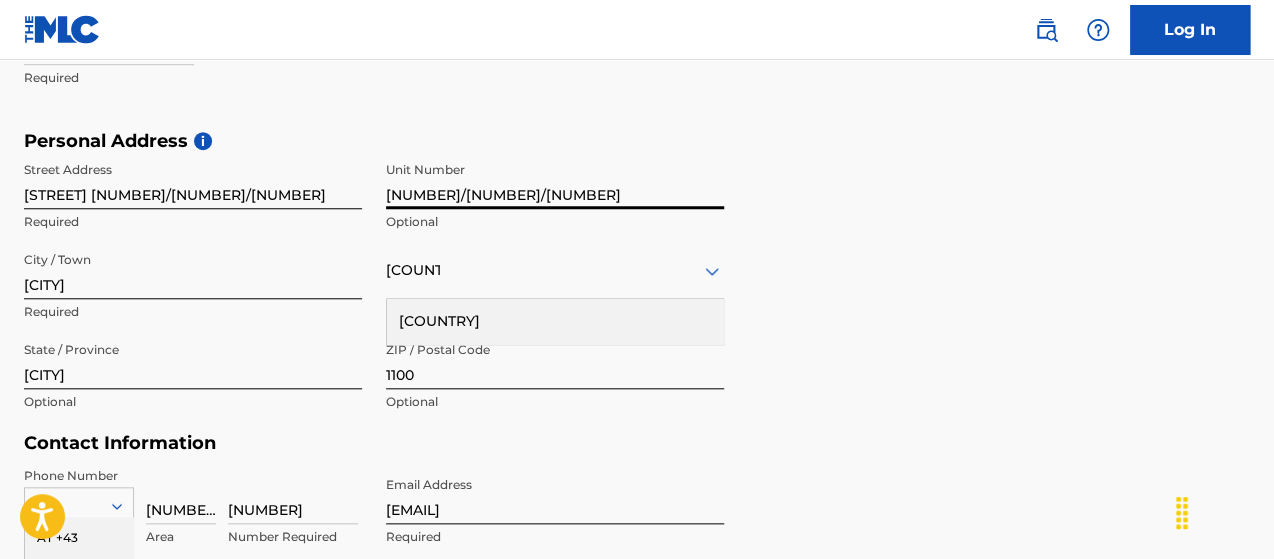 click on "86/2/8" at bounding box center (555, 180) 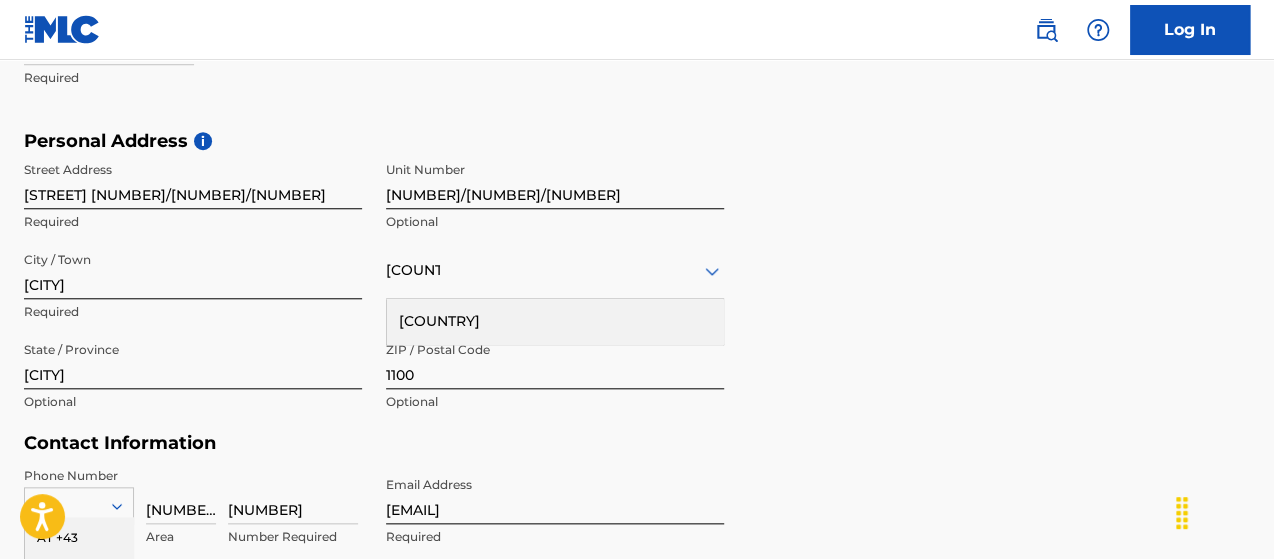 click on "Personal Address i Street Address Laurenzgasse 16-18/2/8 Required Unit Number 86/2/8 Optional City / Town Vienna Required Austria Austria Required State / Province Vienna Optional ZIP / Postal Code 1100 Optional" at bounding box center (637, 281) 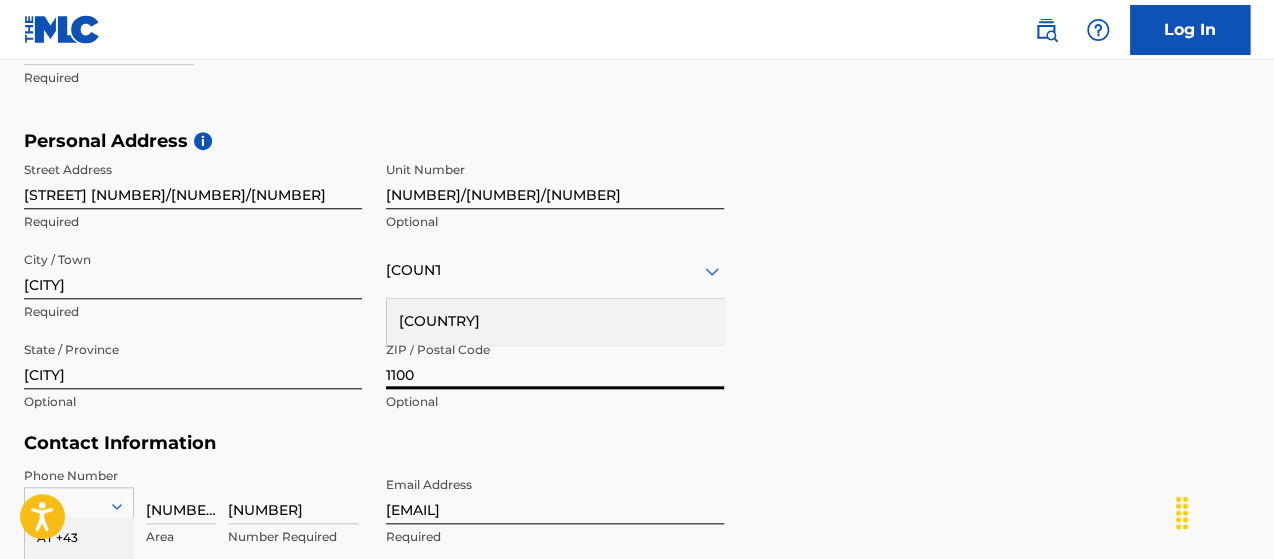 type on "1050" 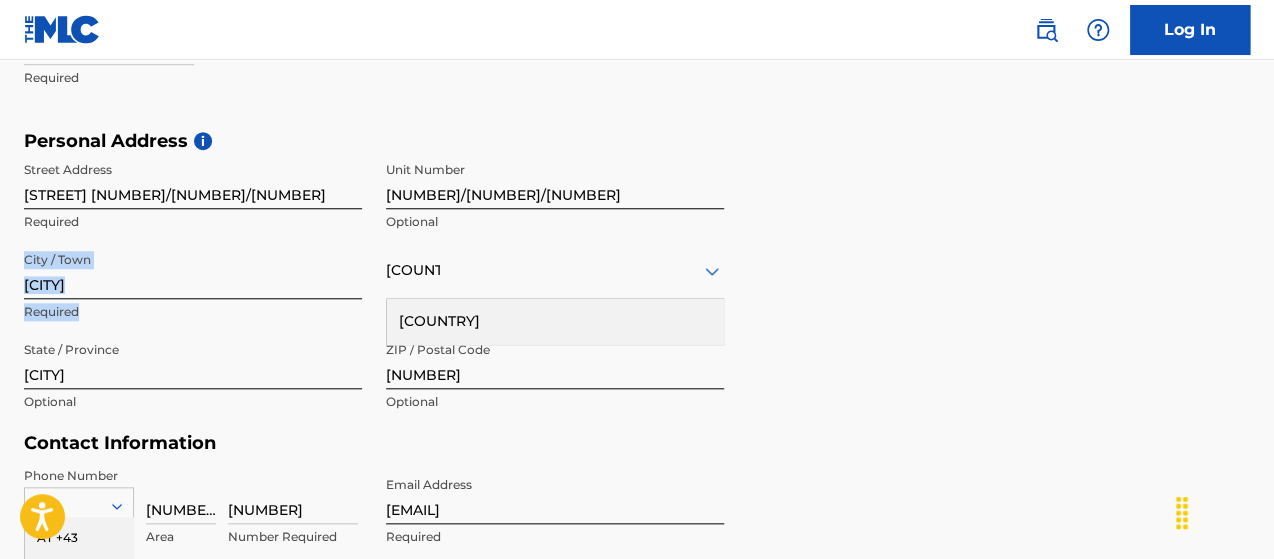 drag, startPoint x: 1272, startPoint y: 239, endPoint x: 1273, endPoint y: 296, distance: 57.00877 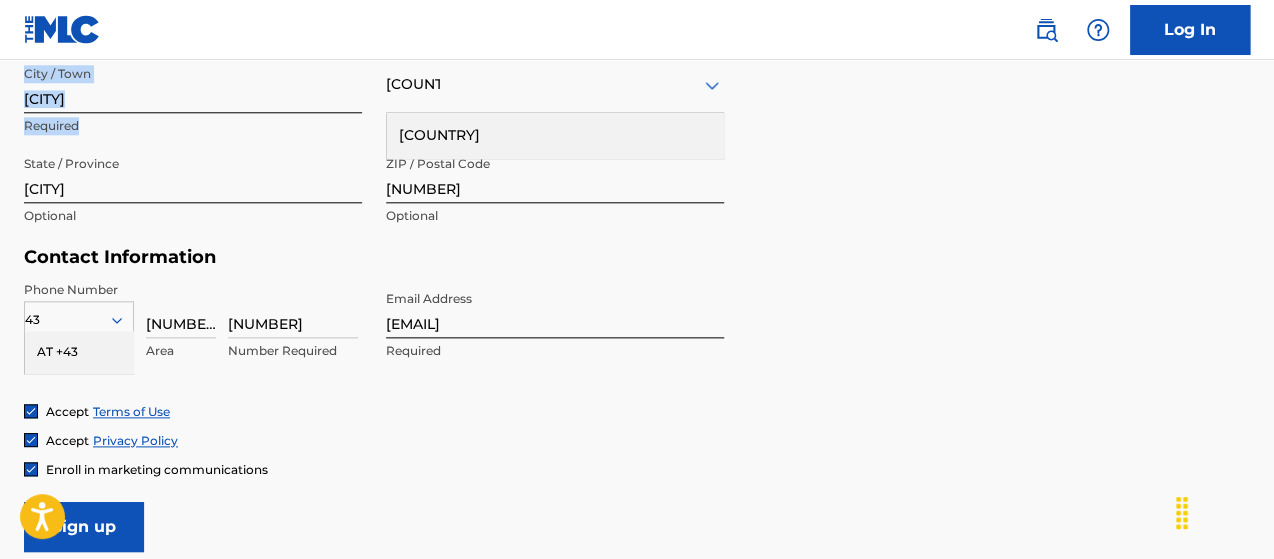 scroll, scrollTop: 773, scrollLeft: 0, axis: vertical 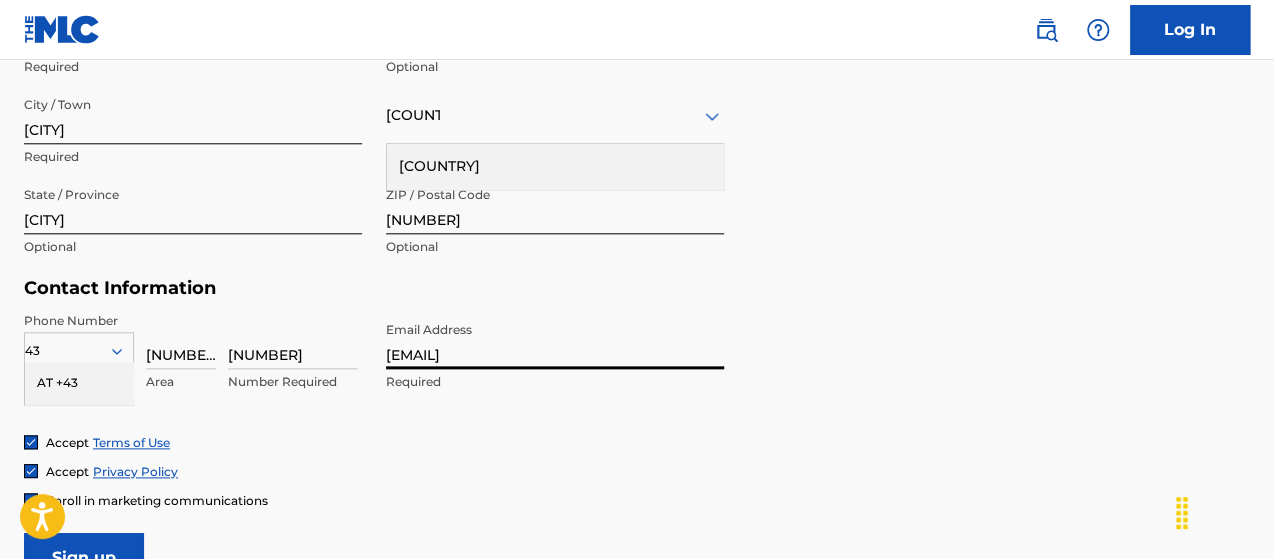 click on "alfredhansen1980@gmail.com" at bounding box center [555, 340] 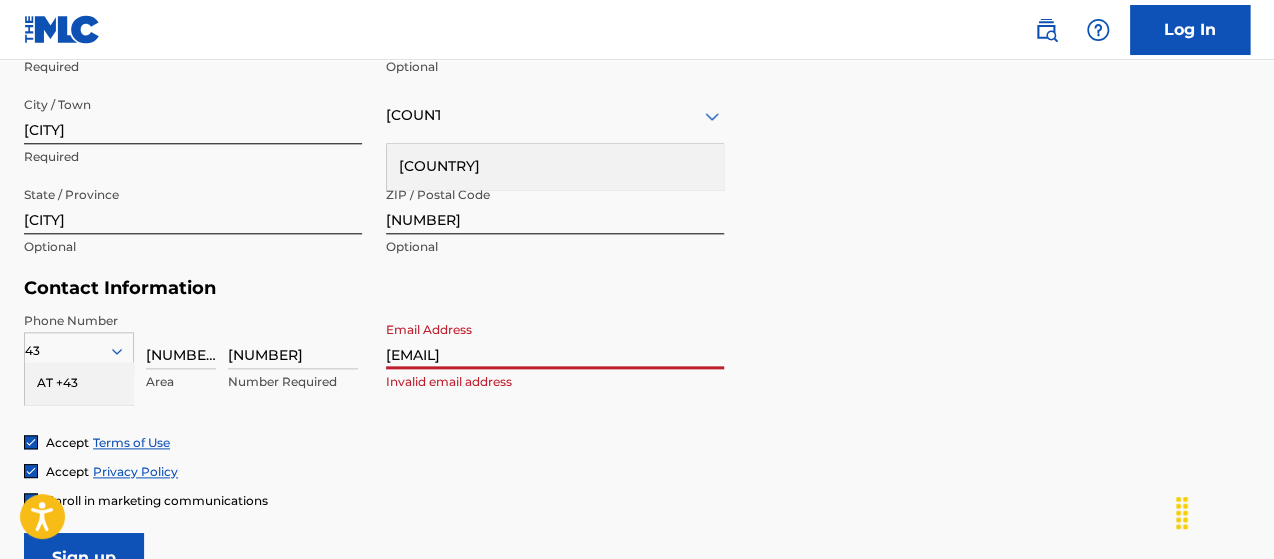 type on "marinbastone@gmail.com" 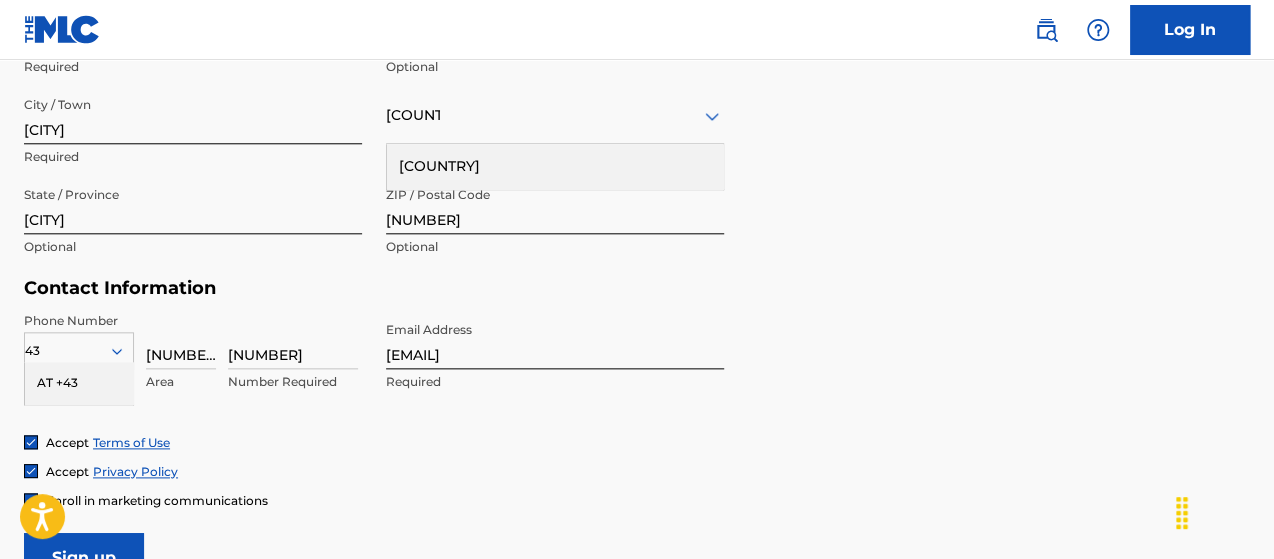click on "6603992" at bounding box center [293, 340] 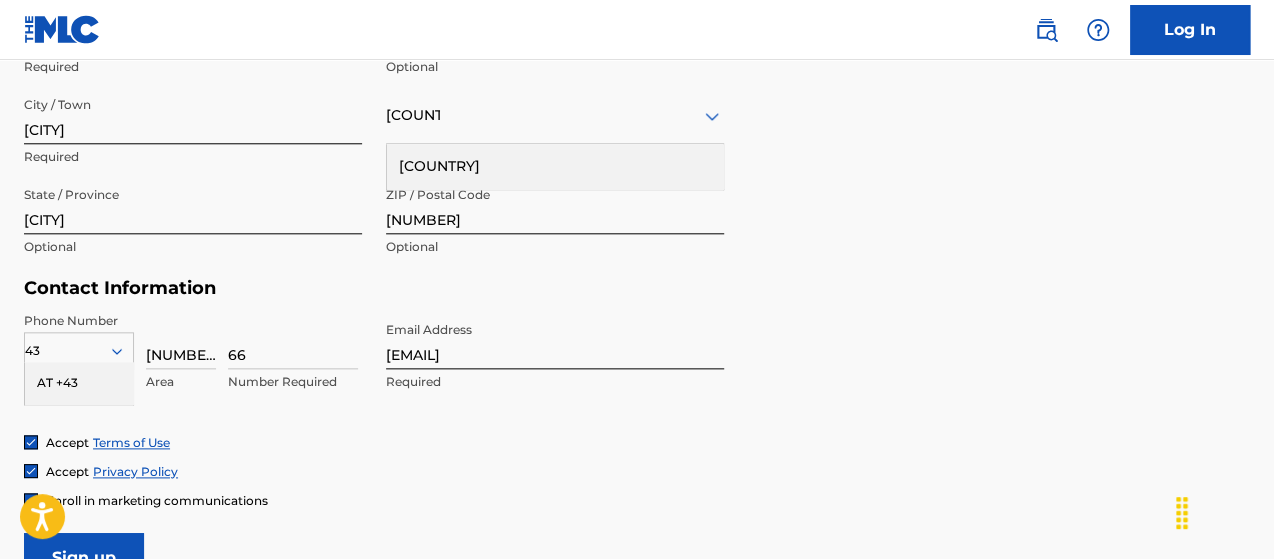 type on "6" 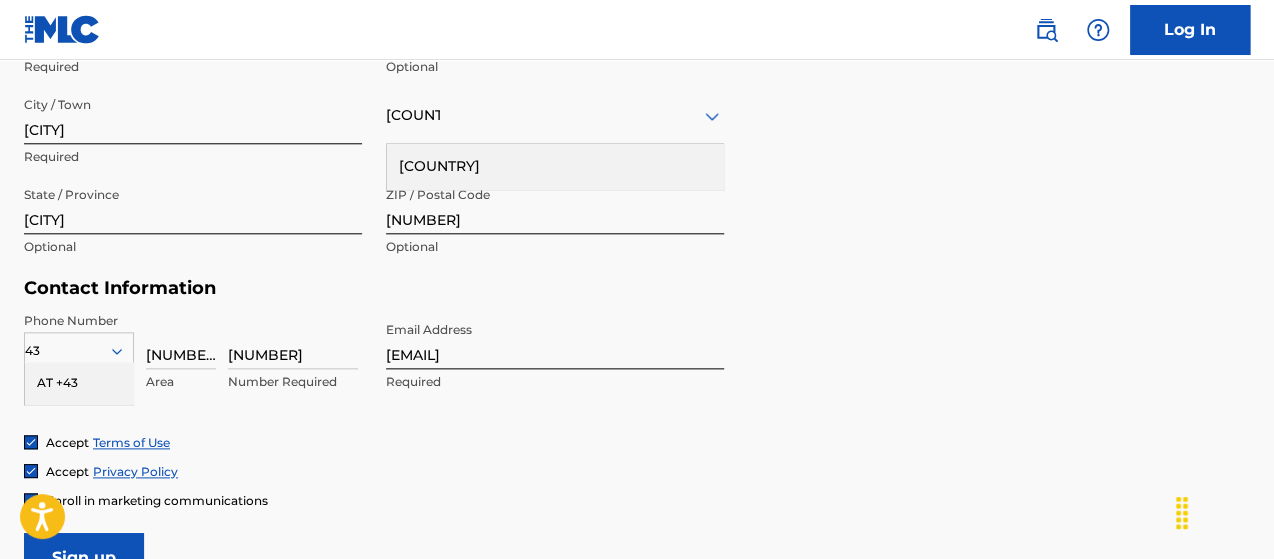 type on "3503166" 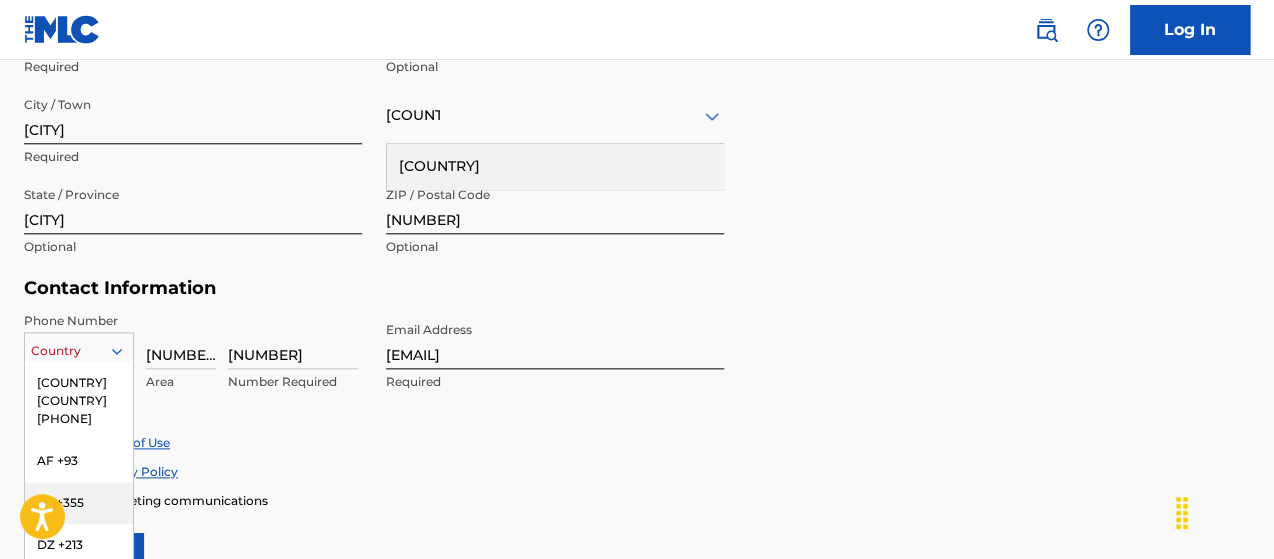click on "216 results available. Use Up and Down to choose options, press Enter to select the currently focused option, press Escape to exit the menu, press Tab to select the option and exit the menu. Country US, CA +1 AF +93 AL +355 DZ +213 AD +376 AO +244 AI +1264 AG +1268 AR +54 AM +374 AW +297 AU +61 AT +43 AZ +994 BS +1242 BH +973 BD +880 BB +1246 BY +375 BE +32 BZ +501 BJ +229 BM +1441 BT +975 BO +591 BA +387 BW +267 BR +55 BN +673 BG +359 BF +226 BI +257 KH +855 CM +237 CV +238 KY +1345 CF +236 TD +235 CL +56 CN +86 CO +57 KM +269 CG, CD +242 CK +682 CR +506 CI +225 HR +385 CU +53 CY +357 CZ +420 DK +45 DJ +253 DM +1767 DO +1809 EC +593 EG +20 SV +503 GQ +240 ER +291 EE +372 ET +251 FK +500 FO +298 FJ +679 FI +358 FR +33 GF +594 PF +689 GA +241 GM +220 GE +995 DE +49 GH +233 GI +350 GR +30 GL +299 GD +1473 GP +590 GT +502 GN +224 GW +245 GY +592 HT +509 VA, IT +39 HN +504 HK +852 HU +36 IS +354 IN +91 ID +62 IR +98 IQ +964 IE +353 IL +972 JM +1876 JP +81 JO +962 KZ +7 KE +254 KI +686 KP +850 KR +82 KW +965" at bounding box center (79, 347) 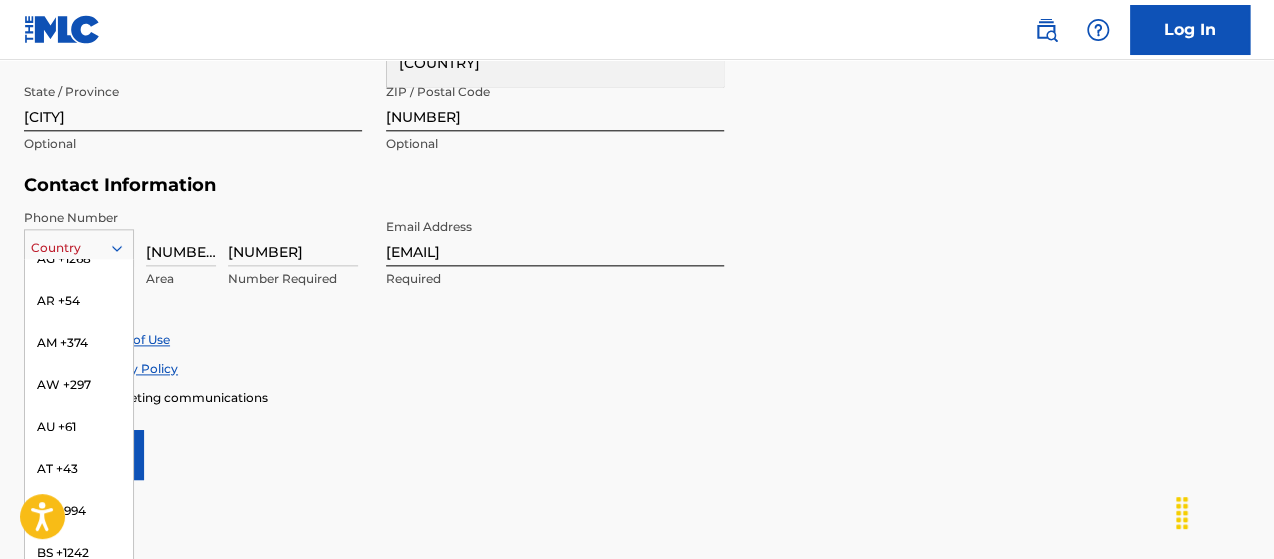 scroll, scrollTop: 380, scrollLeft: 0, axis: vertical 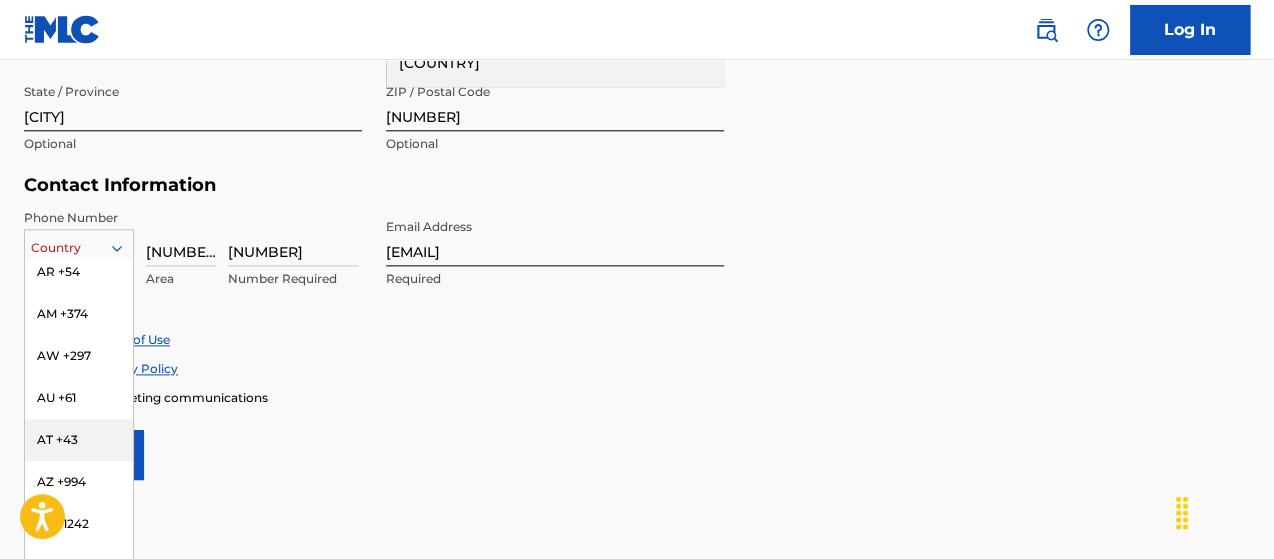 click on "AT +43" at bounding box center (79, 440) 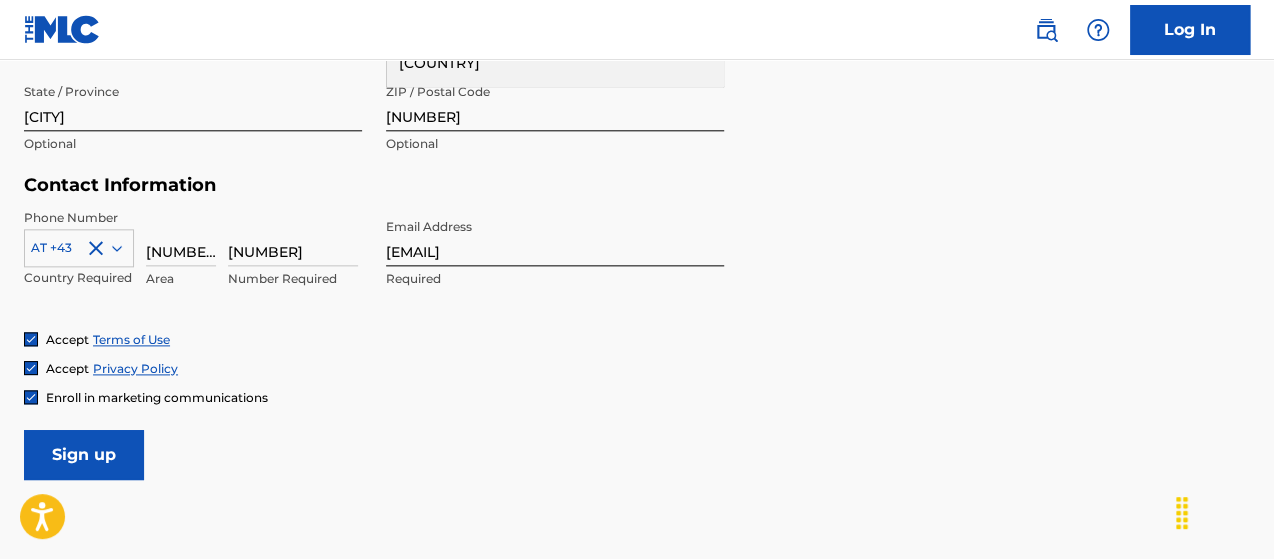 click on "Sign up" at bounding box center (84, 455) 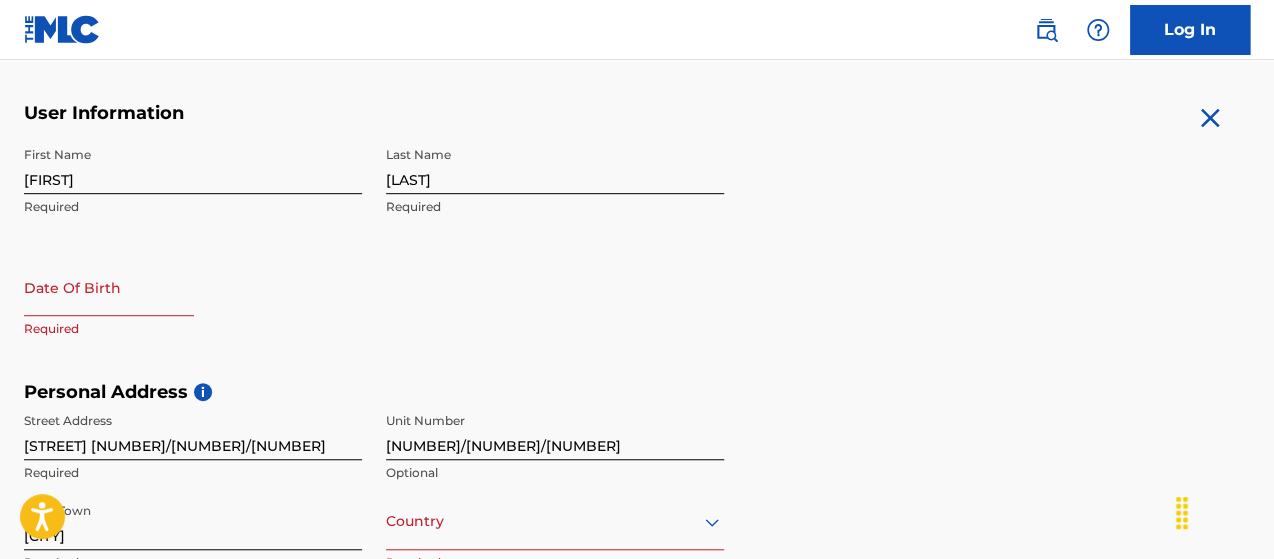 scroll, scrollTop: 360, scrollLeft: 0, axis: vertical 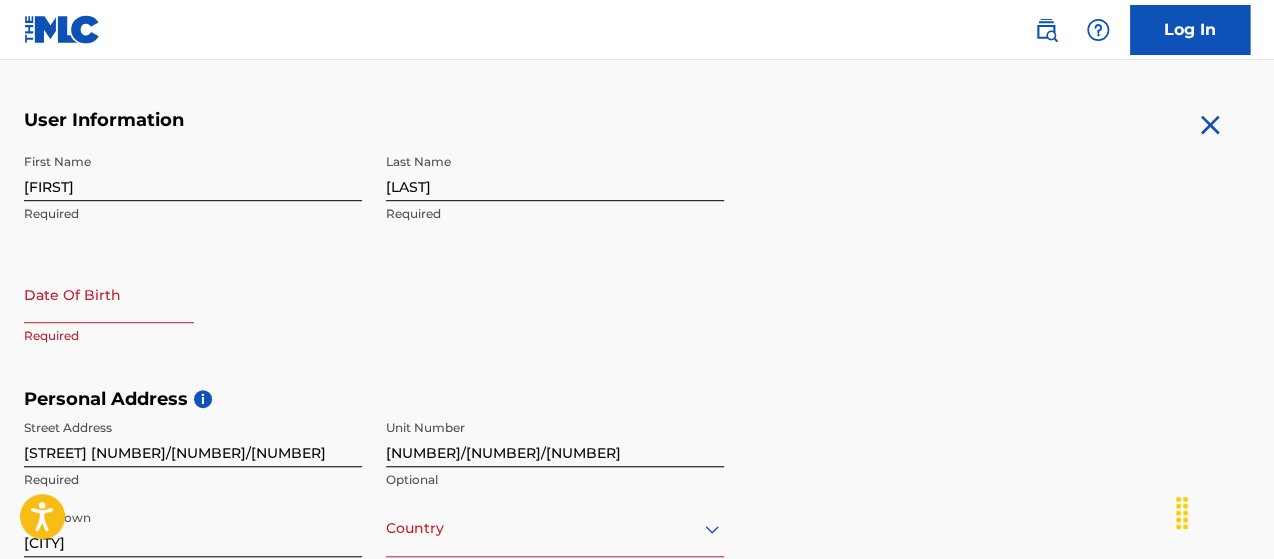 click at bounding box center [109, 294] 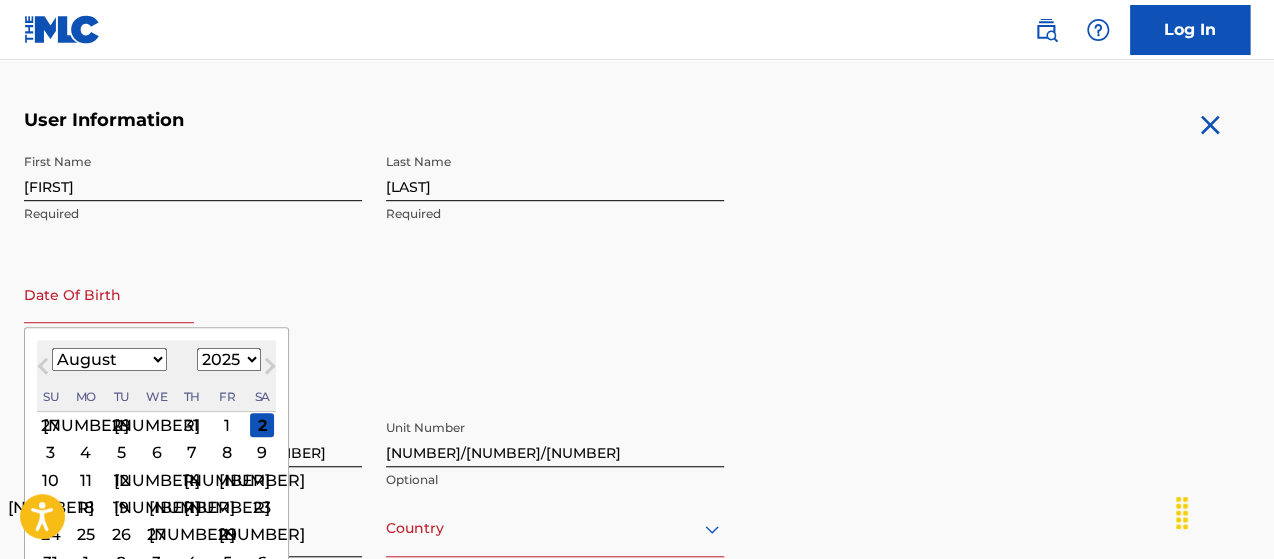 click on "1900 1901 1902 1903 1904 1905 1906 1907 1908 1909 1910 1911 1912 1913 1914 1915 1916 1917 1918 1919 1920 1921 1922 1923 1924 1925 1926 1927 1928 1929 1930 1931 1932 1933 1934 1935 1936 1937 1938 1939 1940 1941 1942 1943 1944 1945 1946 1947 1948 1949 1950 1951 1952 1953 1954 1955 1956 1957 1958 1959 1960 1961 1962 1963 1964 1965 1966 1967 1968 1969 1970 1971 1972 1973 1974 1975 1976 1977 1978 1979 1980 1981 1982 1983 1984 1985 1986 1987 1988 1989 1990 1991 1992 1993 1994 1995 1996 1997 1998 1999 2000 2001 2002 2003 2004 2005 2006 2007 2008 2009 2010 2011 2012 2013 2014 2015 2016 2017 2018 2019 2020 2021 2022 2023 2024 2025 2026 2027 2028 2029 2030 2031 2032 2033 2034 2035 2036 2037 2038 2039 2040 2041 2042 2043 2044 2045 2046 2047 2048 2049 2050 2051 2052 2053 2054 2055 2056 2057 2058 2059 2060 2061 2062 2063 2064 2065 2066 2067 2068 2069 2070 2071 2072 2073 2074 2075 2076 2077 2078 2079 2080 2081 2082 2083 2084 2085 2086 2087 2088 2089 2090 2091 2092 2093 2094 2095 2096 2097 2098 2099 2100" at bounding box center (229, 359) 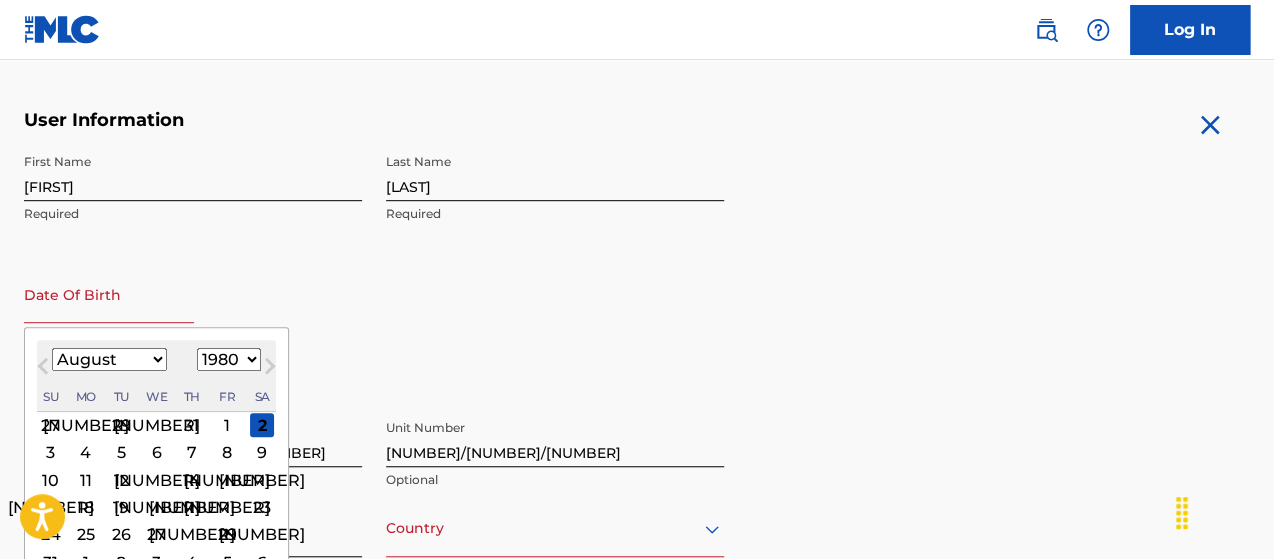 click on "1900 1901 1902 1903 1904 1905 1906 1907 1908 1909 1910 1911 1912 1913 1914 1915 1916 1917 1918 1919 1920 1921 1922 1923 1924 1925 1926 1927 1928 1929 1930 1931 1932 1933 1934 1935 1936 1937 1938 1939 1940 1941 1942 1943 1944 1945 1946 1947 1948 1949 1950 1951 1952 1953 1954 1955 1956 1957 1958 1959 1960 1961 1962 1963 1964 1965 1966 1967 1968 1969 1970 1971 1972 1973 1974 1975 1976 1977 1978 1979 1980 1981 1982 1983 1984 1985 1986 1987 1988 1989 1990 1991 1992 1993 1994 1995 1996 1997 1998 1999 2000 2001 2002 2003 2004 2005 2006 2007 2008 2009 2010 2011 2012 2013 2014 2015 2016 2017 2018 2019 2020 2021 2022 2023 2024 2025 2026 2027 2028 2029 2030 2031 2032 2033 2034 2035 2036 2037 2038 2039 2040 2041 2042 2043 2044 2045 2046 2047 2048 2049 2050 2051 2052 2053 2054 2055 2056 2057 2058 2059 2060 2061 2062 2063 2064 2065 2066 2067 2068 2069 2070 2071 2072 2073 2074 2075 2076 2077 2078 2079 2080 2081 2082 2083 2084 2085 2086 2087 2088 2089 2090 2091 2092 2093 2094 2095 2096 2097 2098 2099 2100" at bounding box center [229, 359] 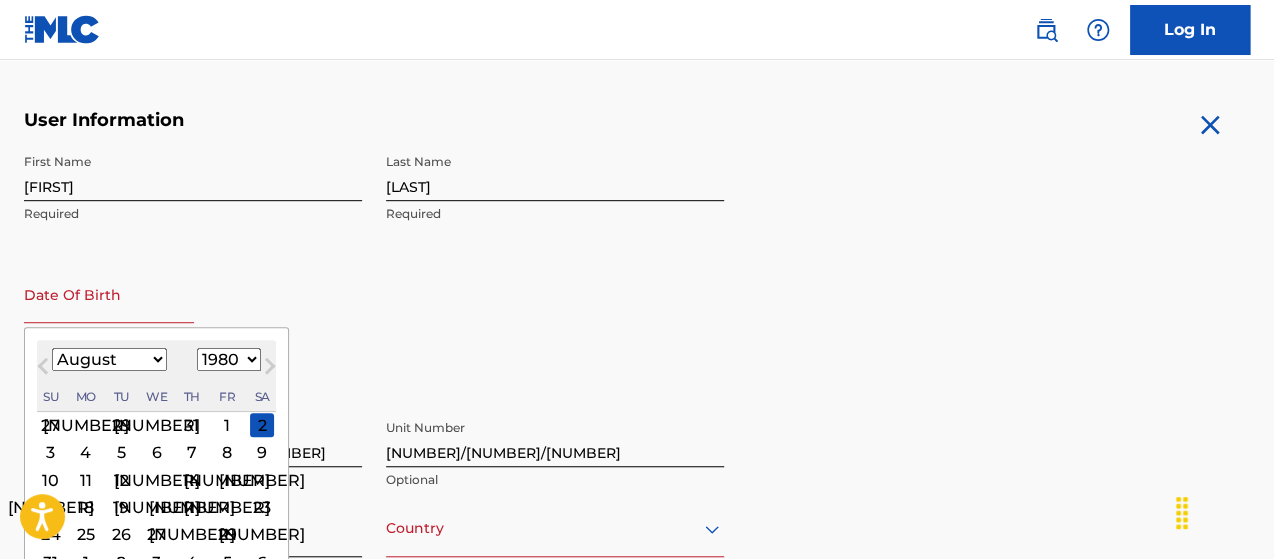 click on "January February March April May June July August September October November December" at bounding box center [109, 359] 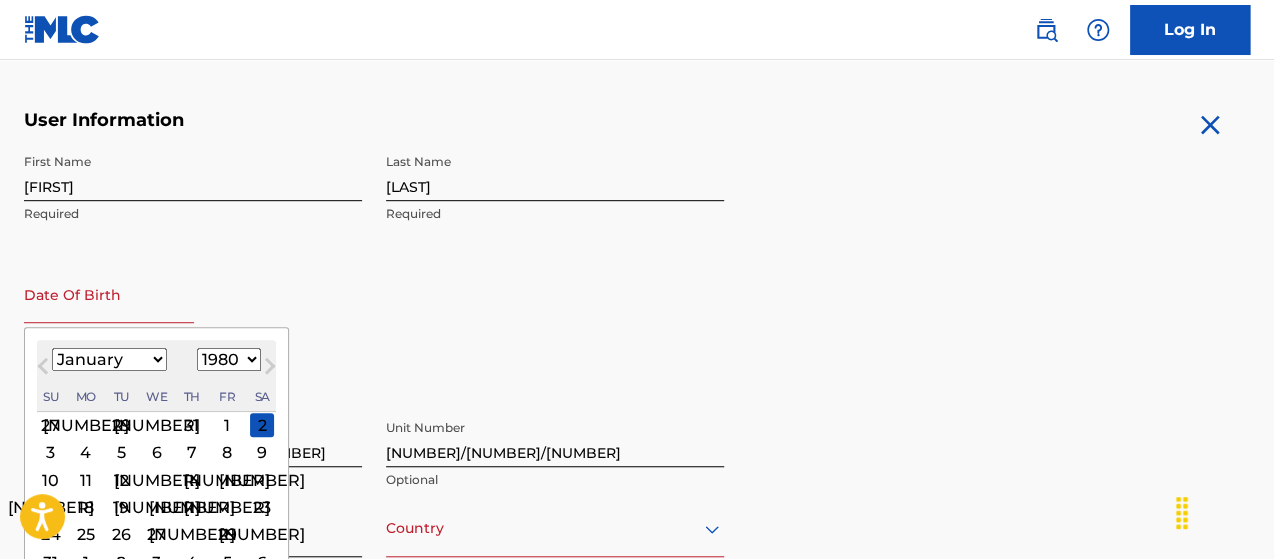 click on "January February March April May June July August September October November December" at bounding box center (109, 359) 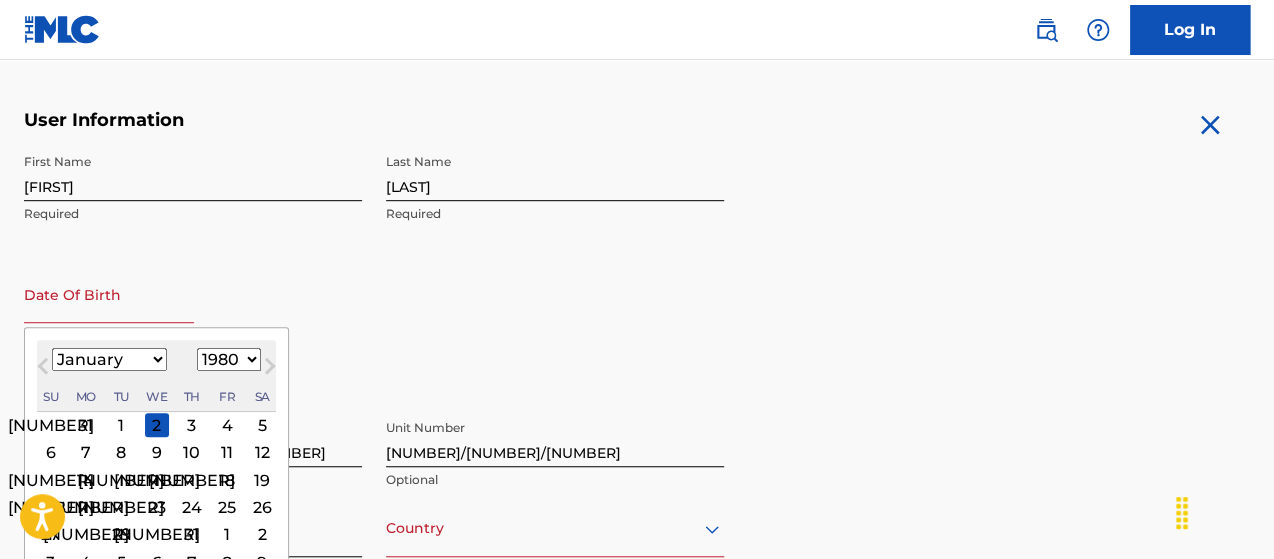 click on "21" at bounding box center [86, 507] 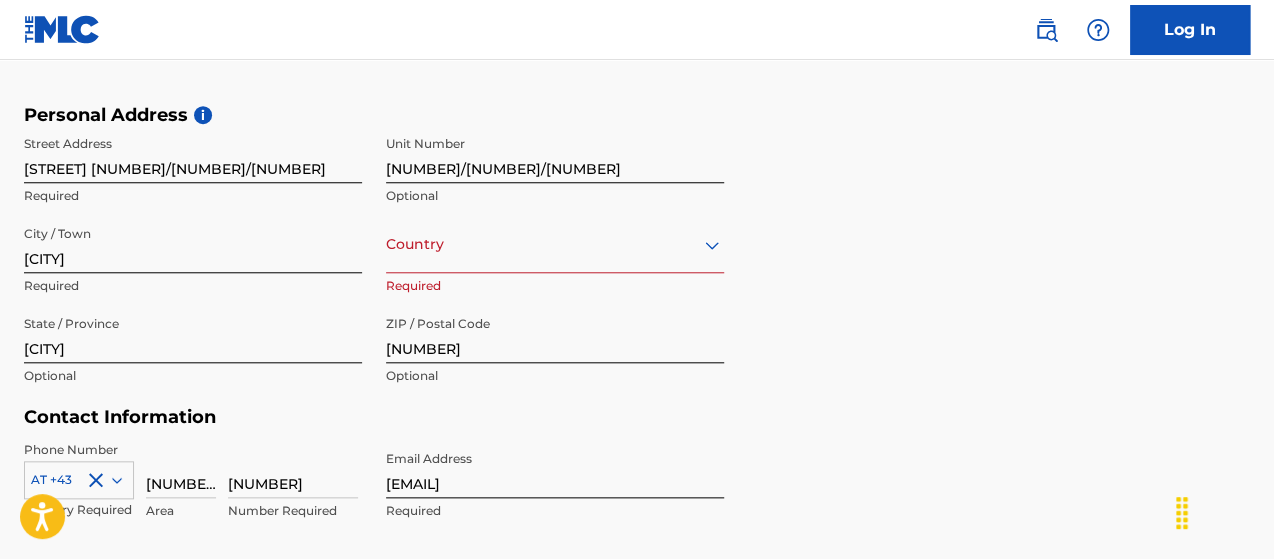 scroll, scrollTop: 641, scrollLeft: 0, axis: vertical 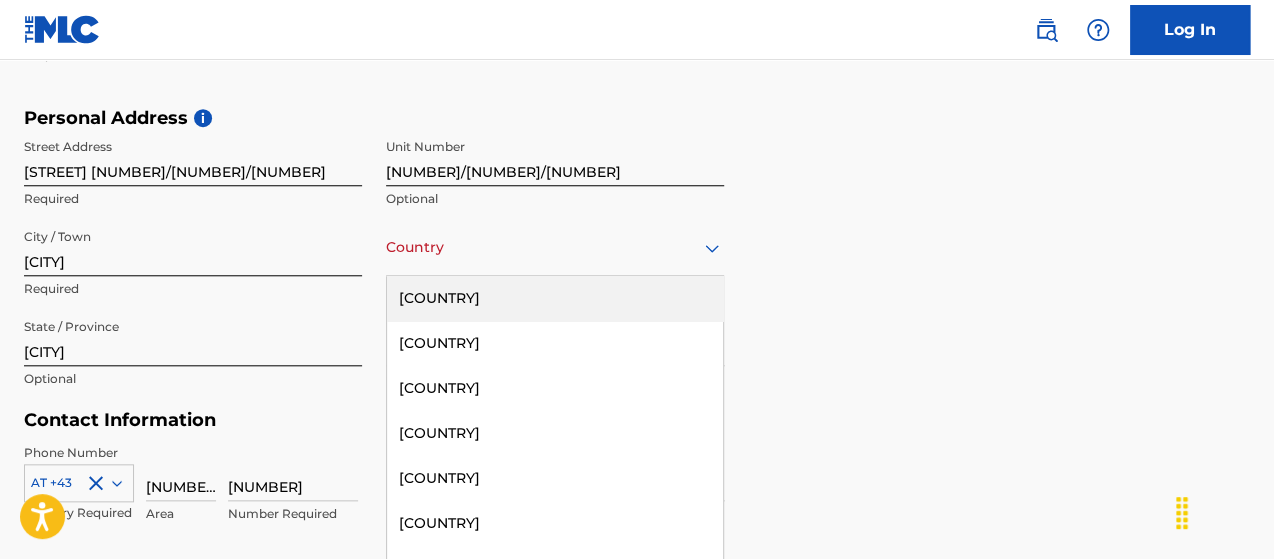 click on "Country" at bounding box center (555, 247) 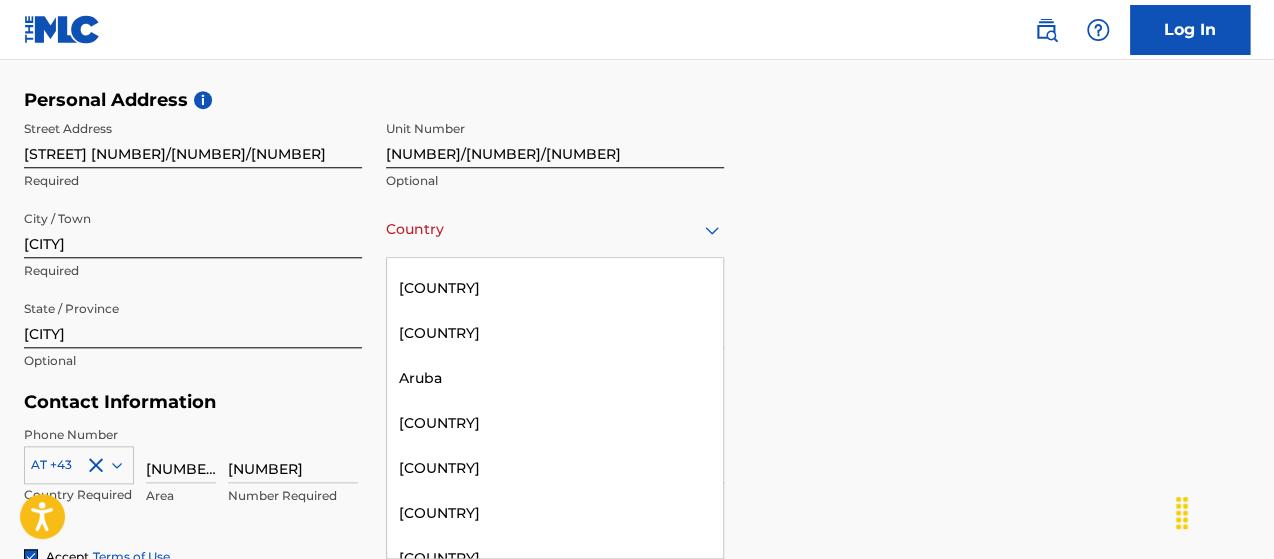 scroll, scrollTop: 360, scrollLeft: 0, axis: vertical 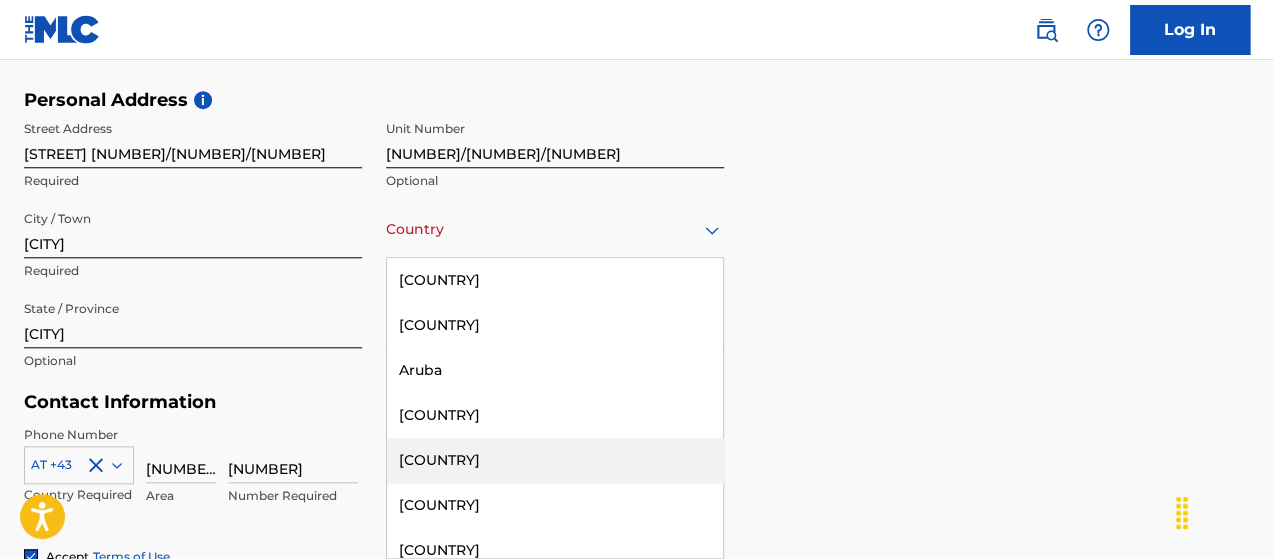 click on "Austria" at bounding box center [555, 460] 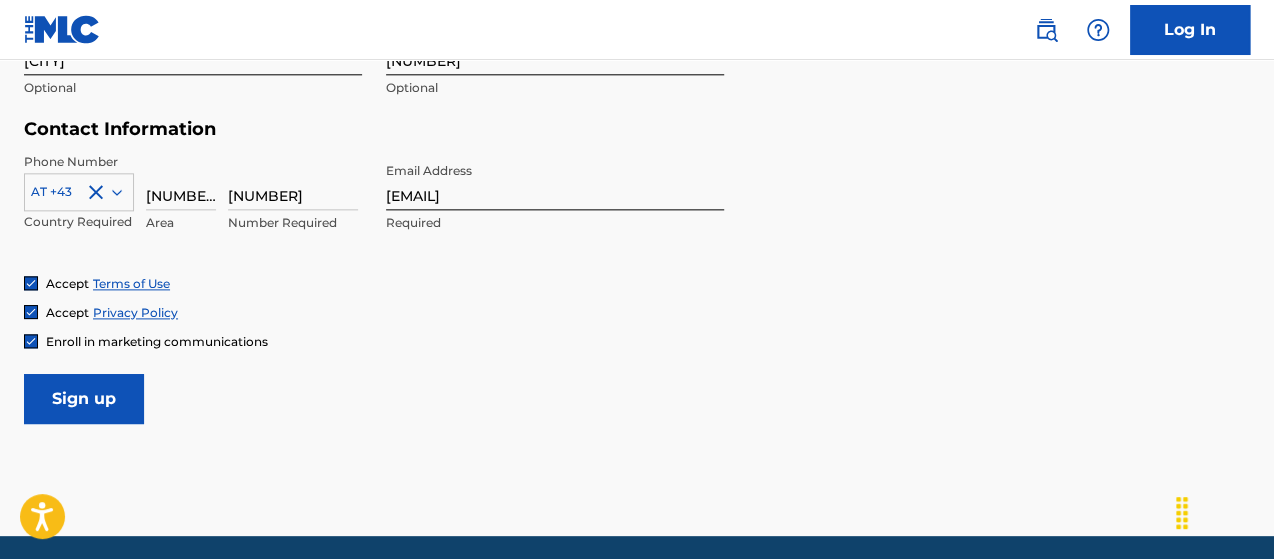 scroll, scrollTop: 1004, scrollLeft: 0, axis: vertical 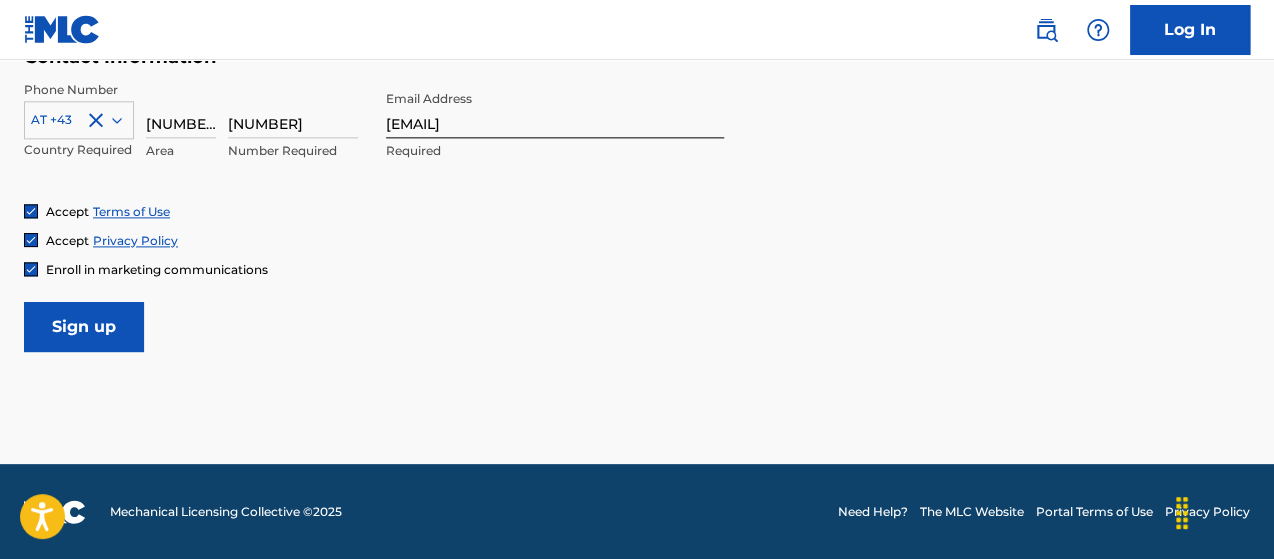 click on "Sign up" at bounding box center [84, 327] 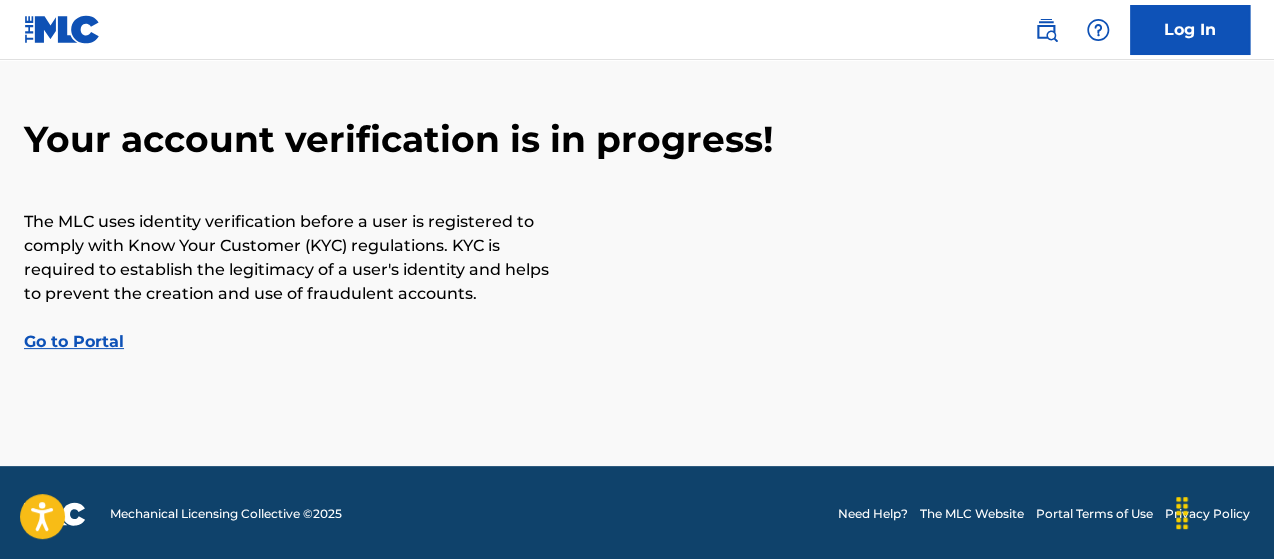 scroll, scrollTop: 92, scrollLeft: 0, axis: vertical 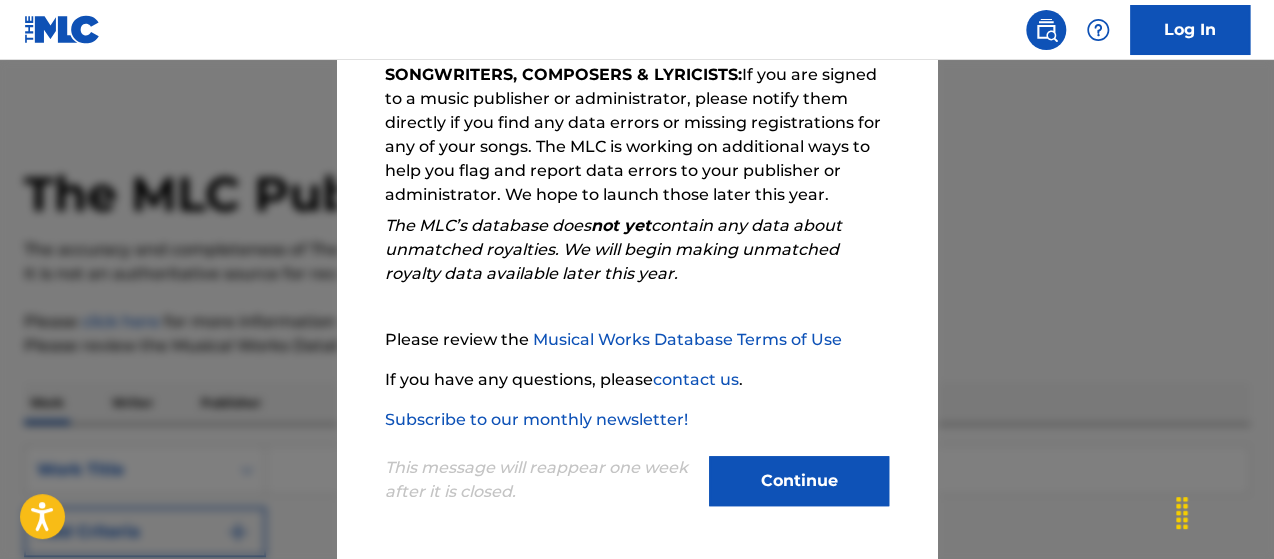 click on "Continue" at bounding box center [799, 481] 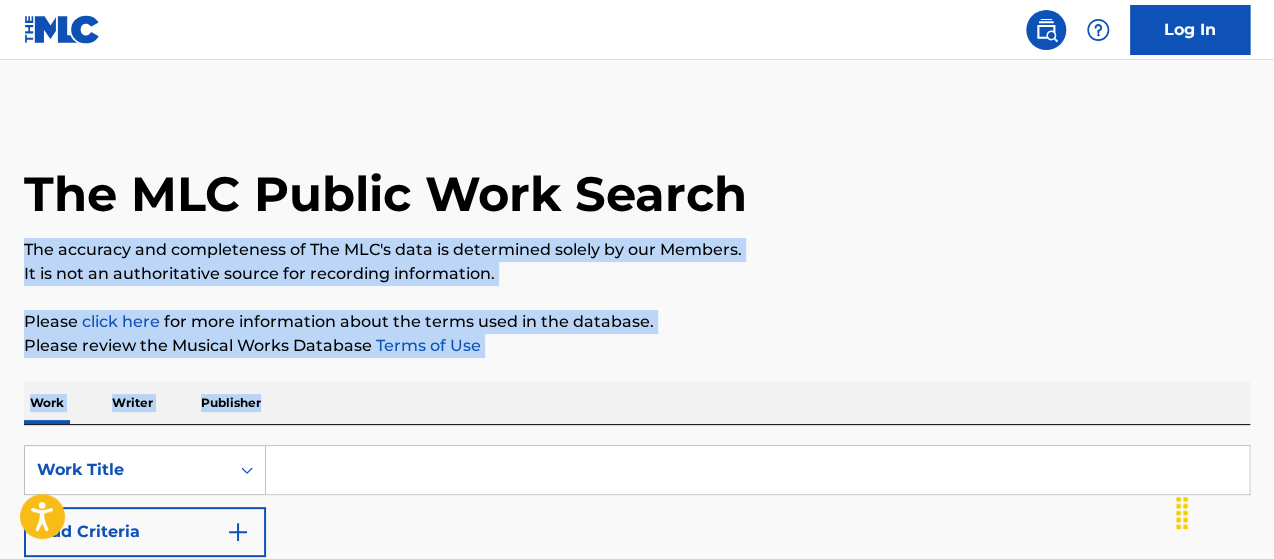drag, startPoint x: 1272, startPoint y: 252, endPoint x: 1279, endPoint y: 378, distance: 126.1943 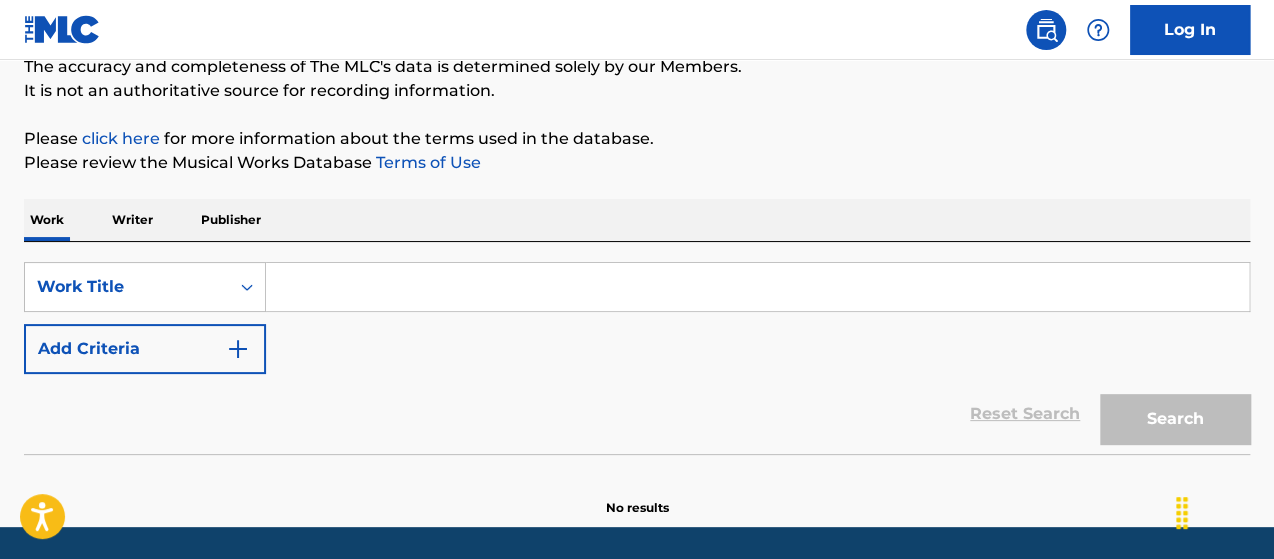scroll, scrollTop: 192, scrollLeft: 0, axis: vertical 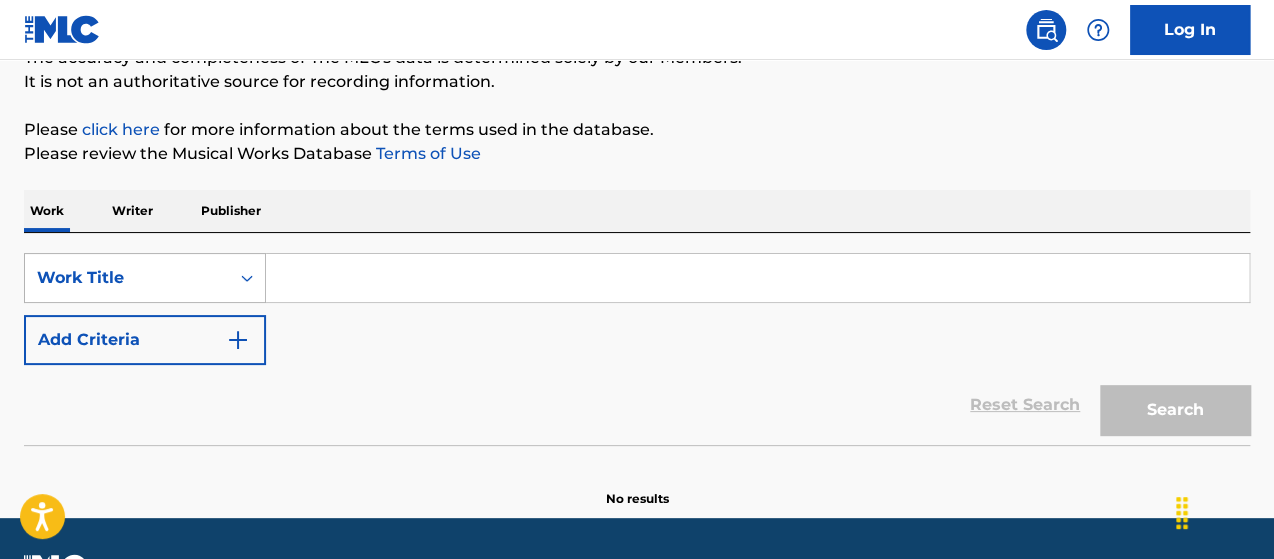 click 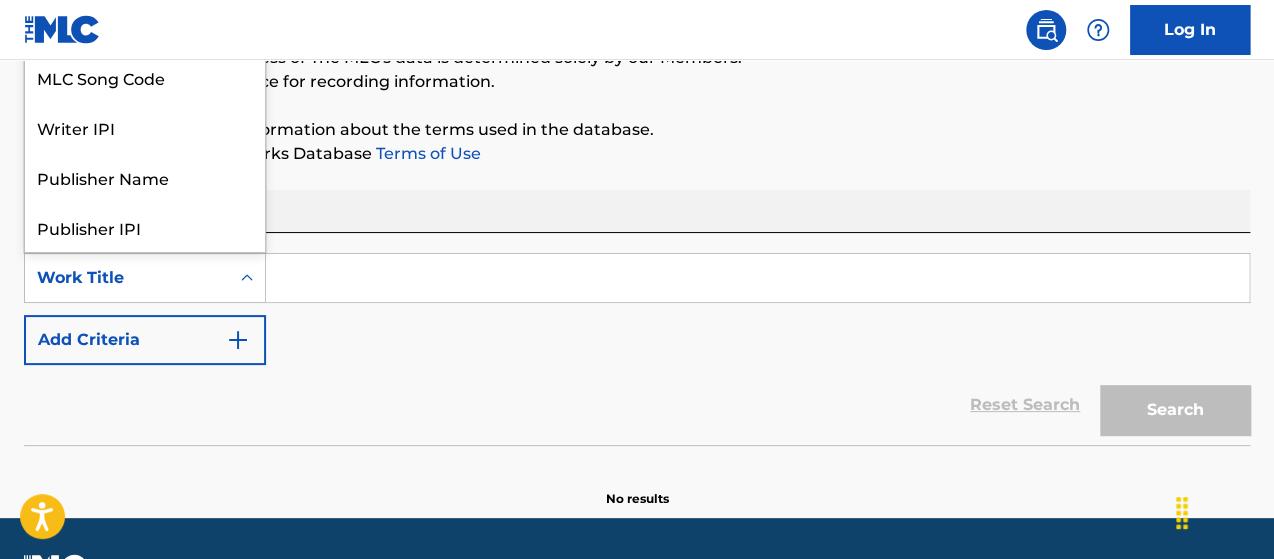 scroll, scrollTop: 100, scrollLeft: 0, axis: vertical 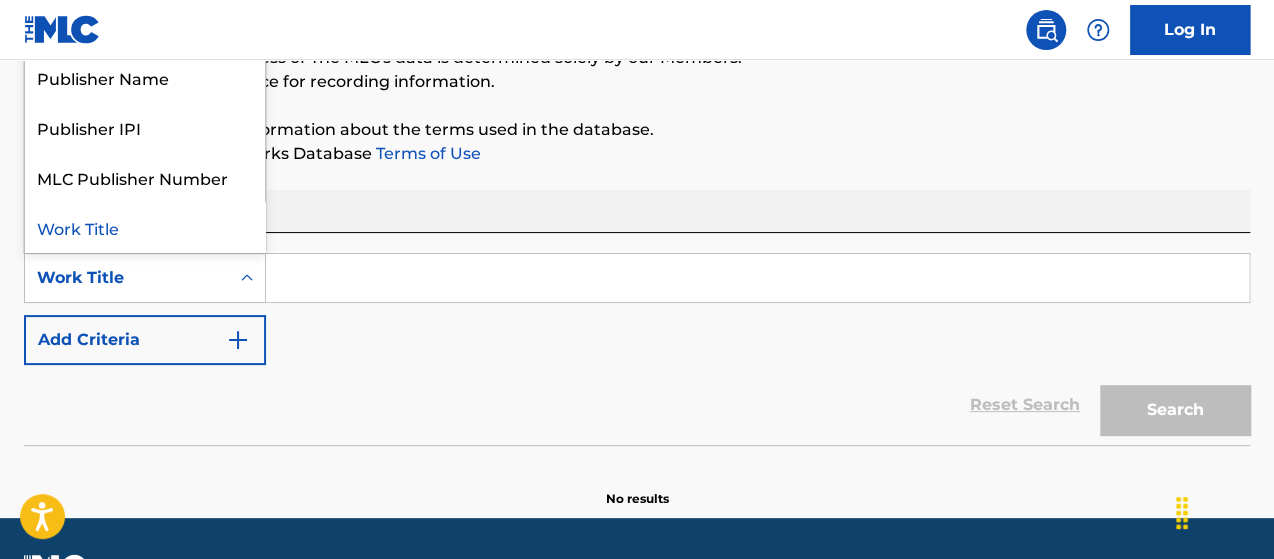 click at bounding box center [757, 278] 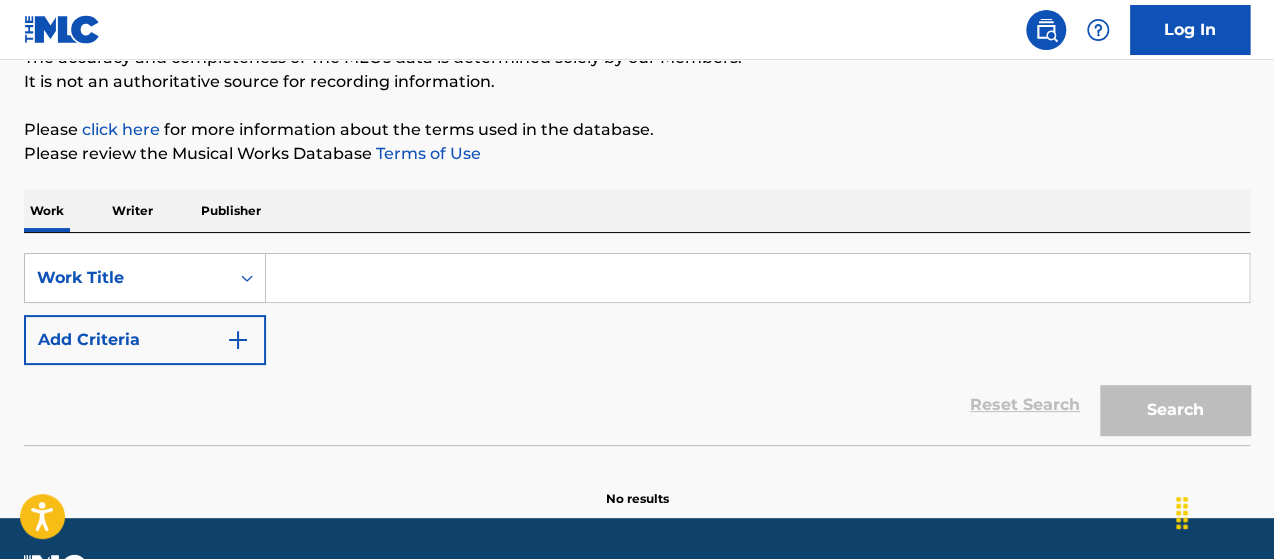 type on "V" 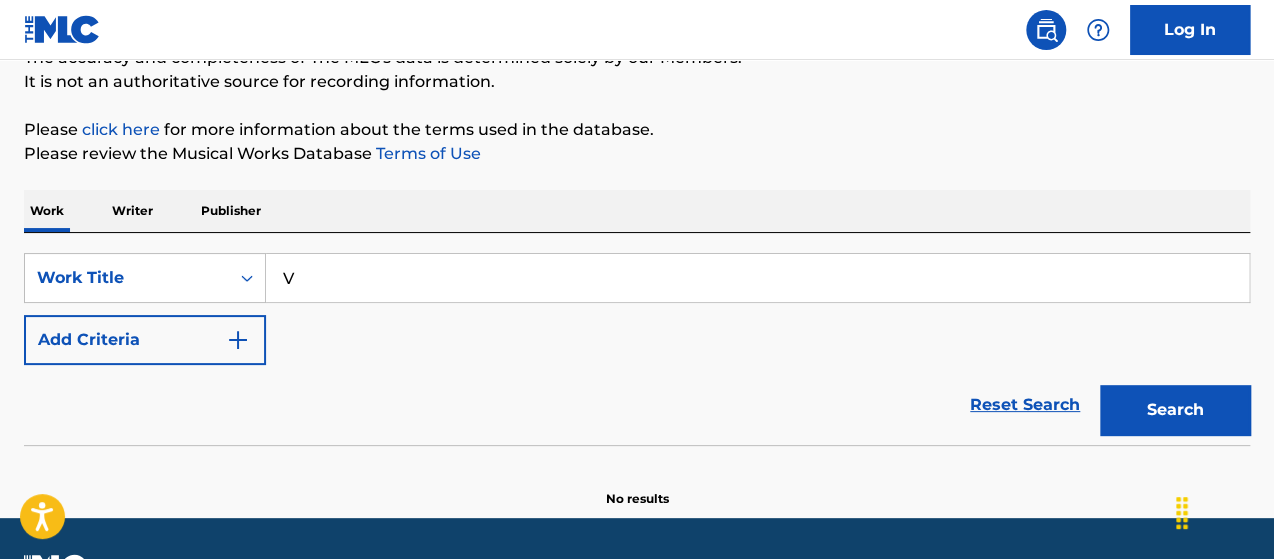 type 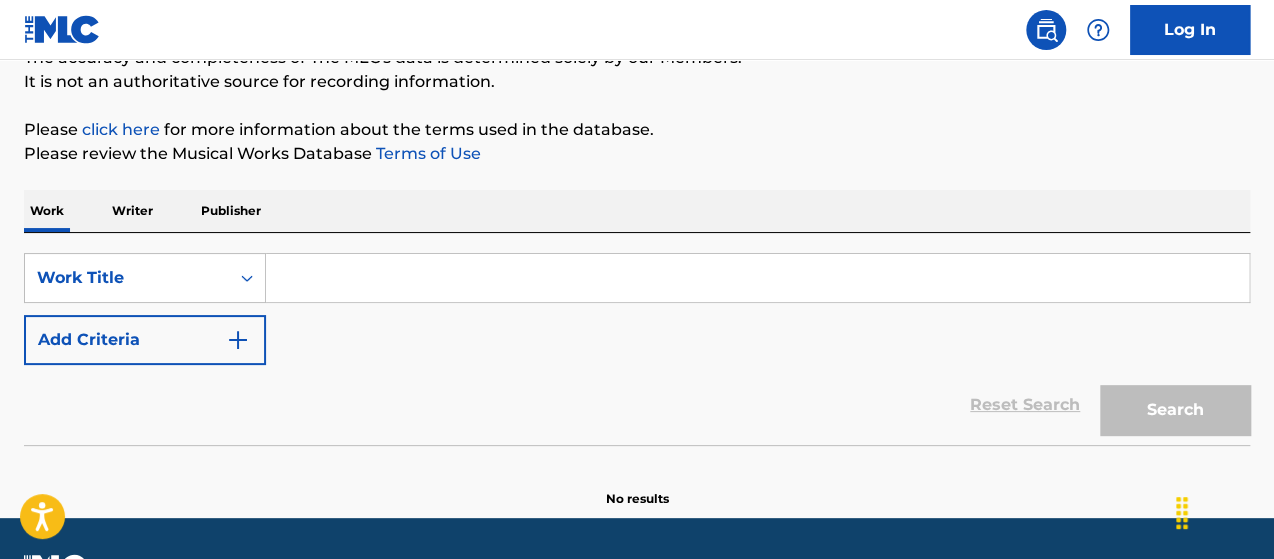 click on "Writer" at bounding box center (132, 211) 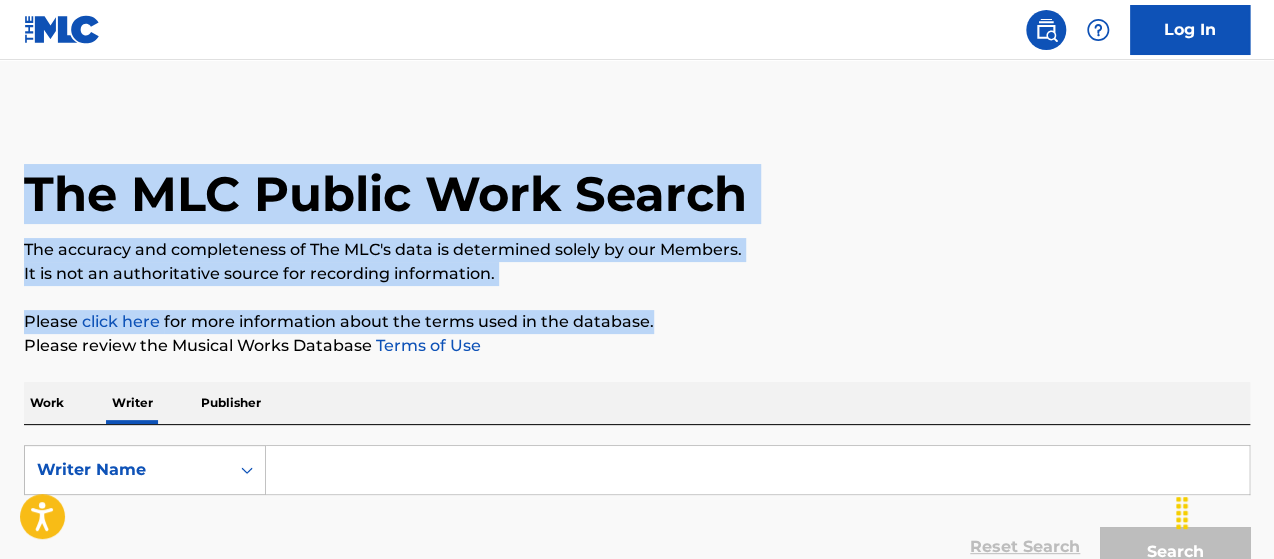 drag, startPoint x: 1271, startPoint y: 57, endPoint x: 1279, endPoint y: 296, distance: 239.13385 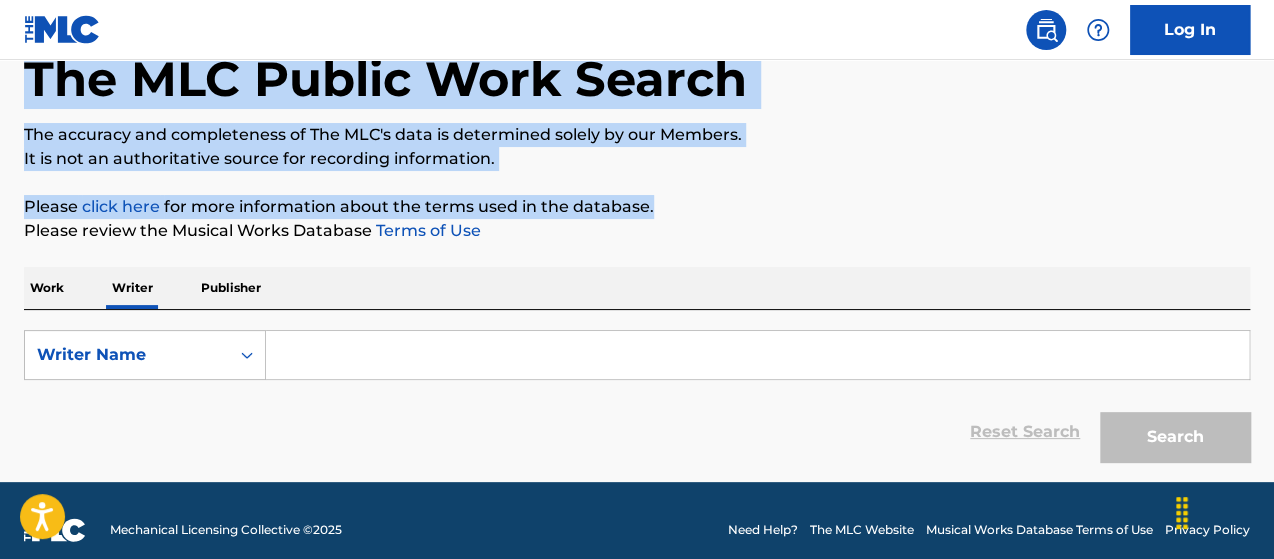 scroll, scrollTop: 133, scrollLeft: 0, axis: vertical 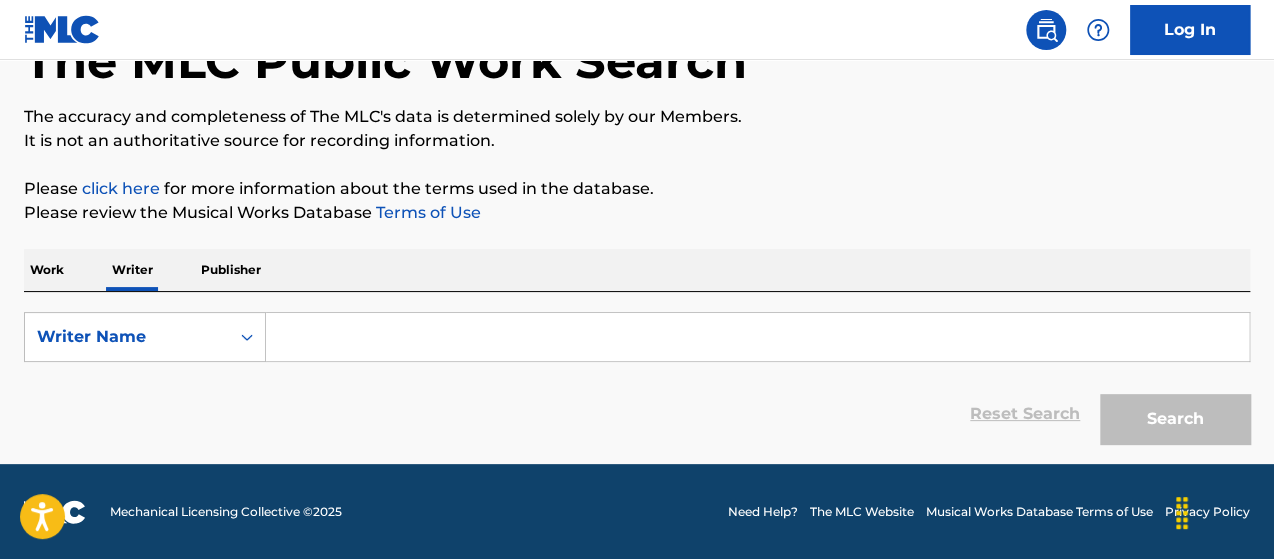 click at bounding box center [757, 337] 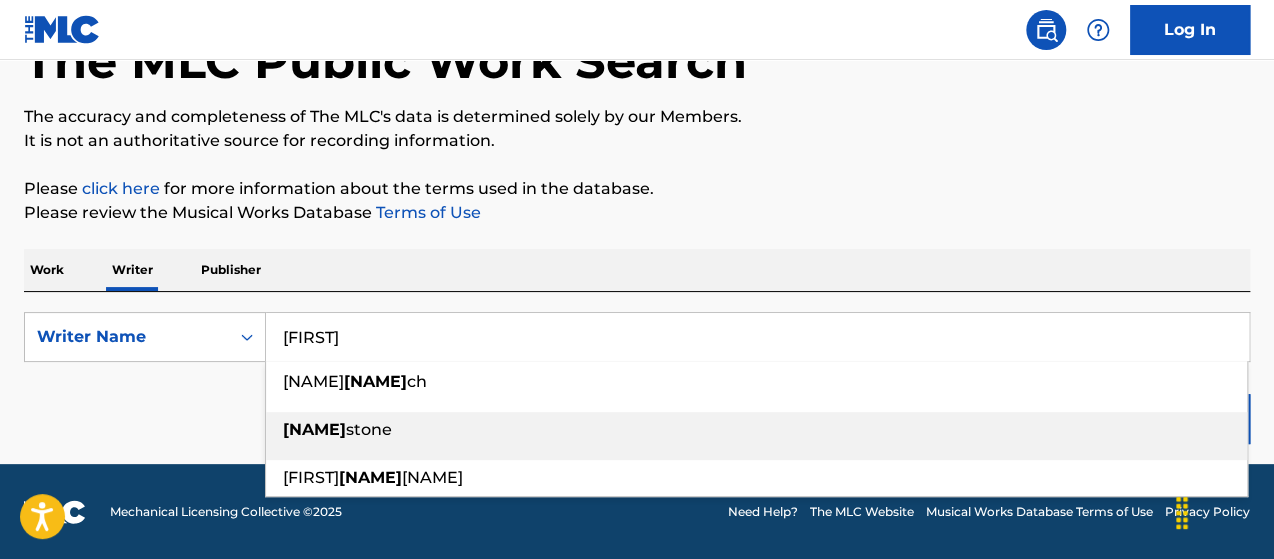 click on "marinba  stone" at bounding box center [756, 430] 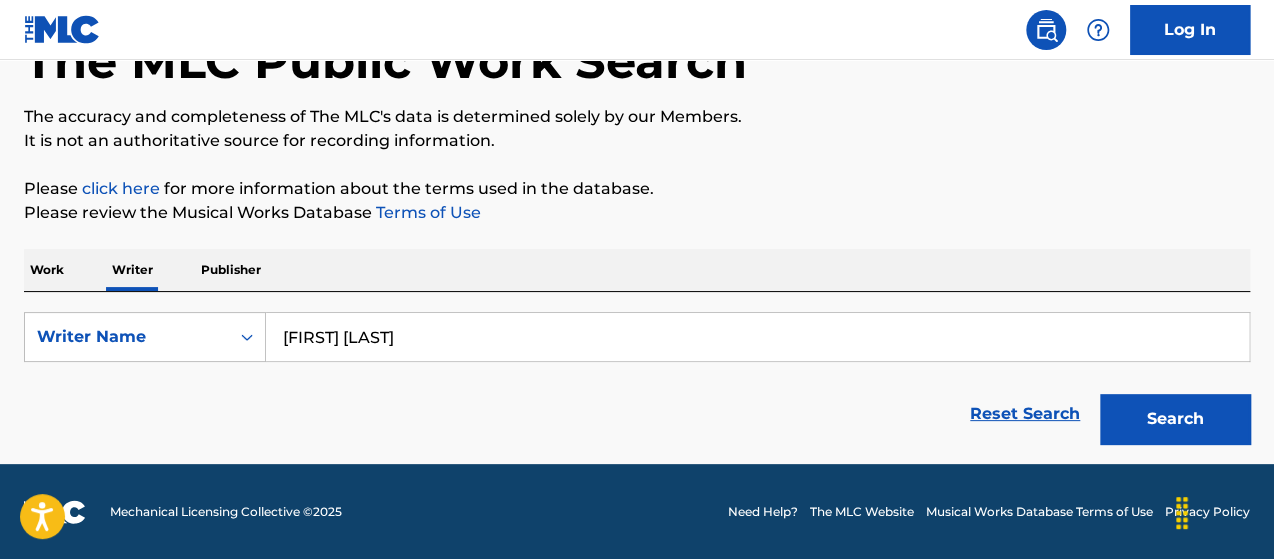click on "Search" at bounding box center [1175, 419] 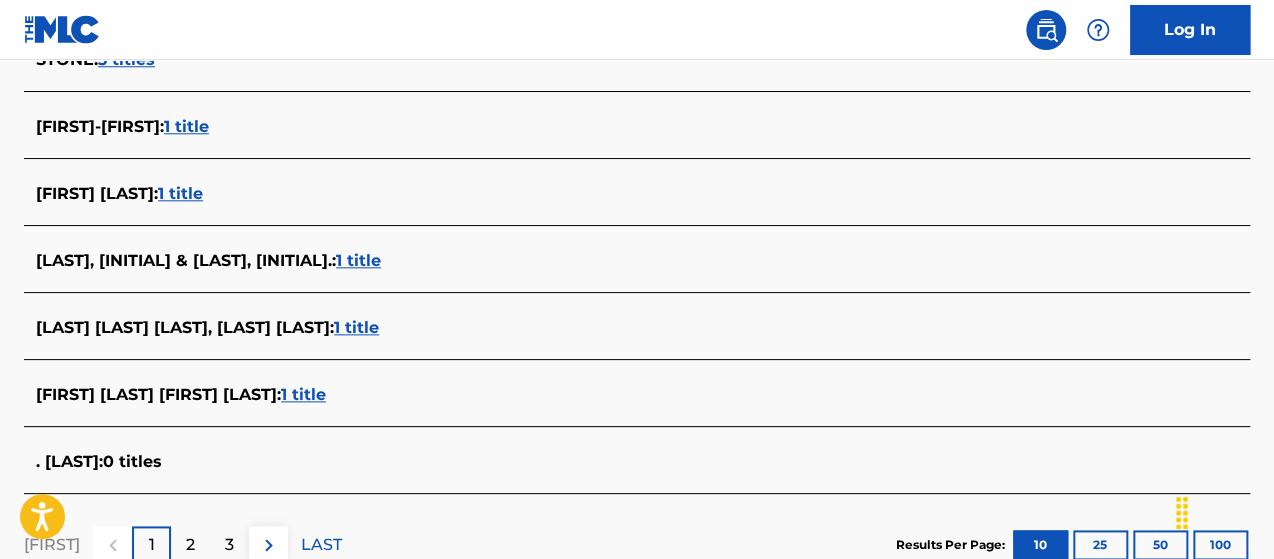 scroll, scrollTop: 818, scrollLeft: 0, axis: vertical 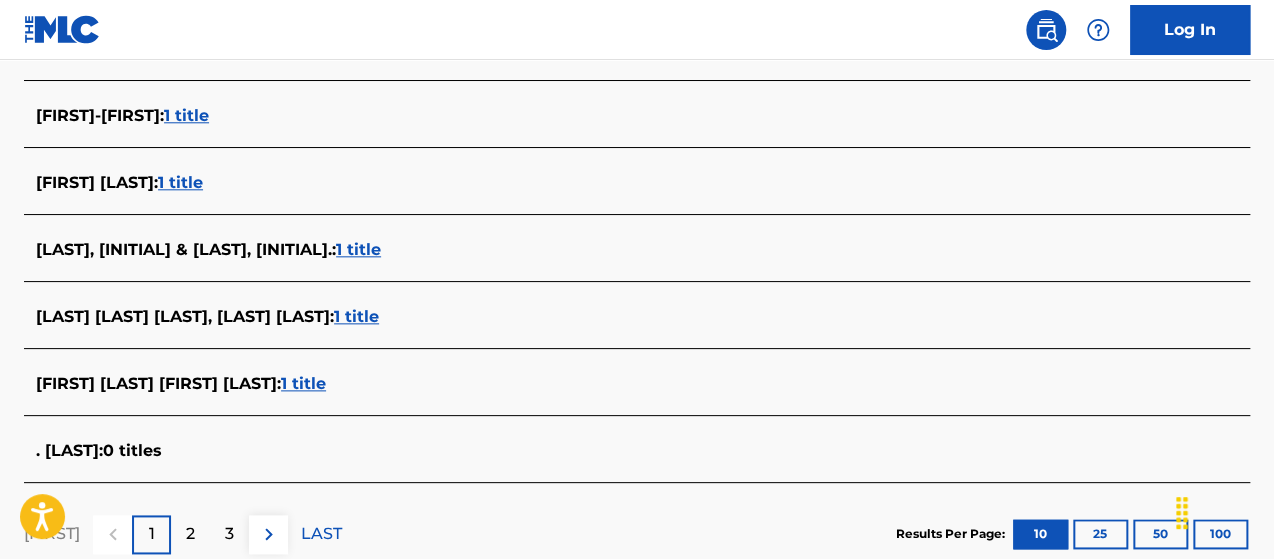 click on "1 title" at bounding box center [180, 182] 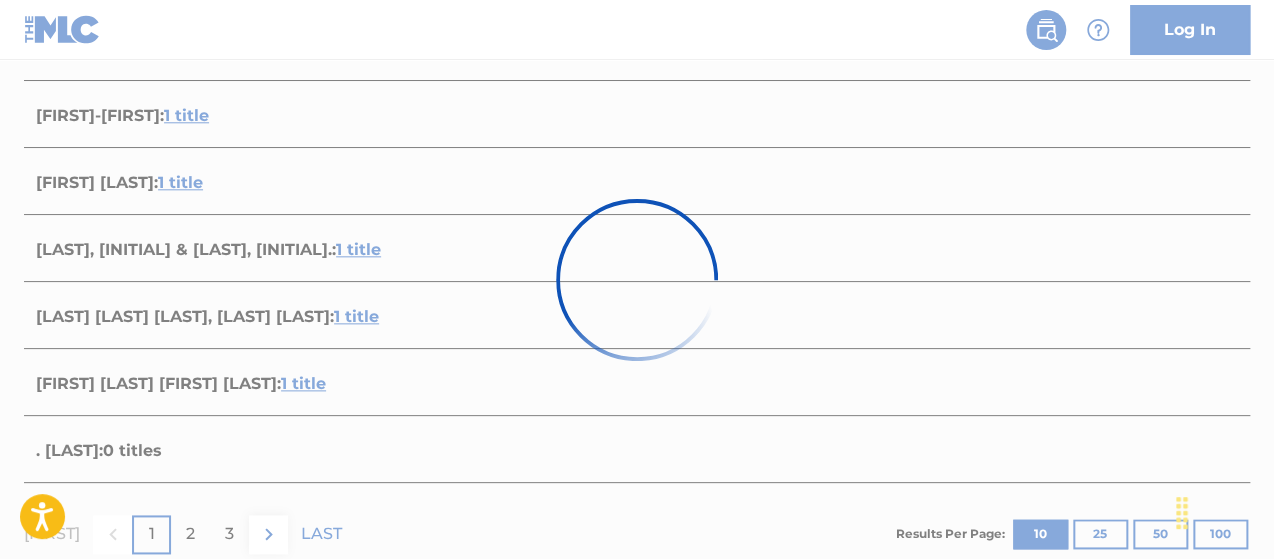 scroll, scrollTop: 466, scrollLeft: 0, axis: vertical 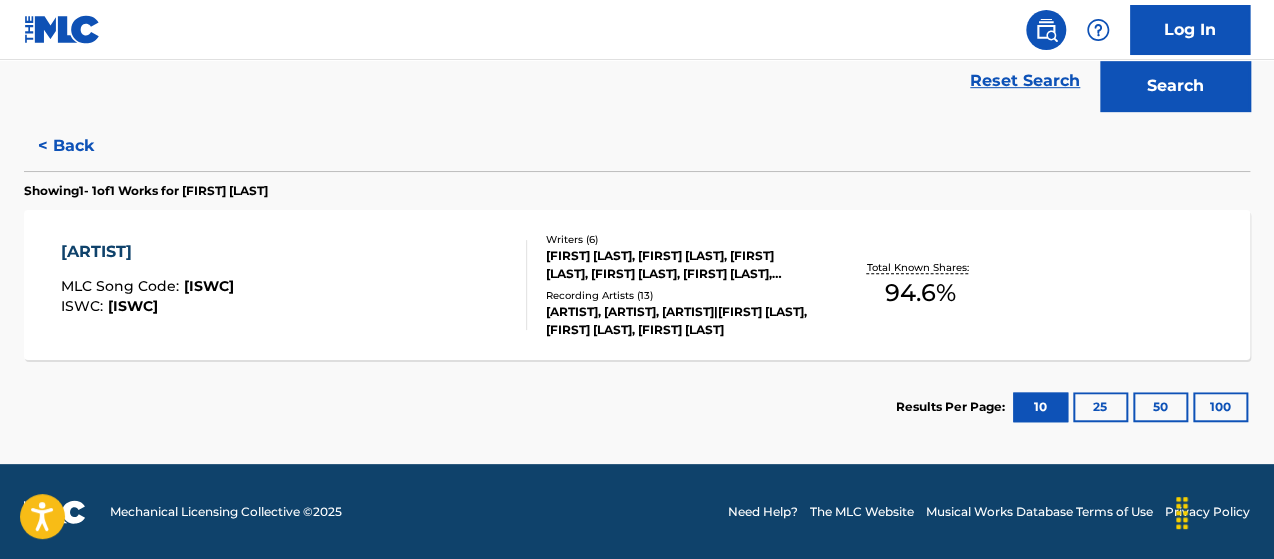 click on "AUSTRIAN BEATZ, AUSTRIAN BEATZ, MARC TIAN|JOHNNY MATRIX, AUSTRIAN BEATZ, MARC TIAN, JOHNNY MATRIX" at bounding box center [682, 321] 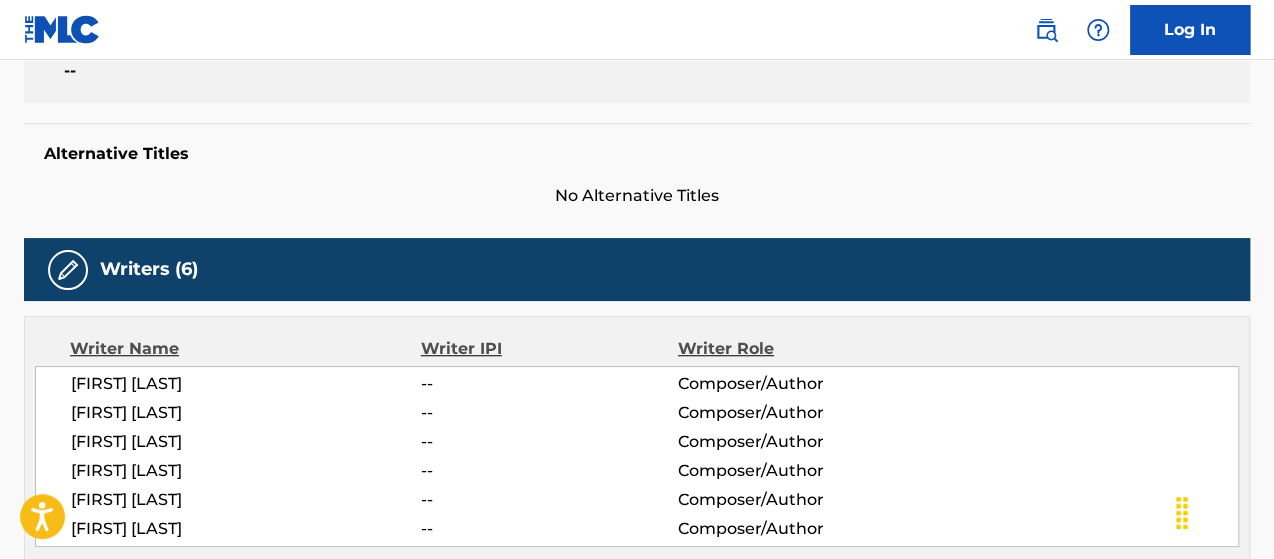 scroll, scrollTop: 0, scrollLeft: 0, axis: both 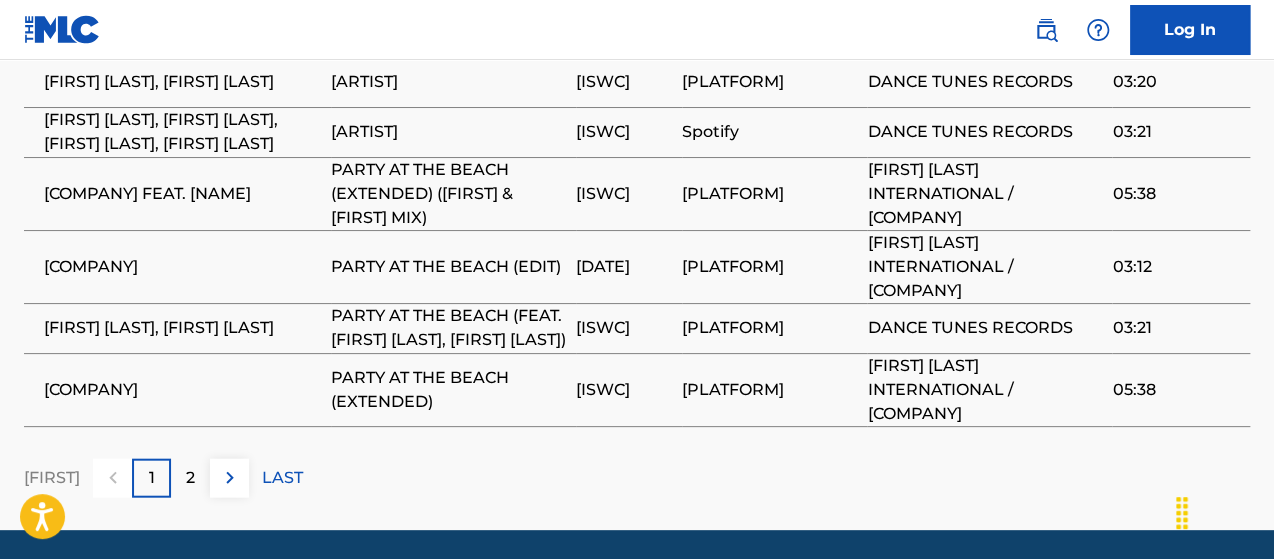 click on "2" at bounding box center [190, 478] 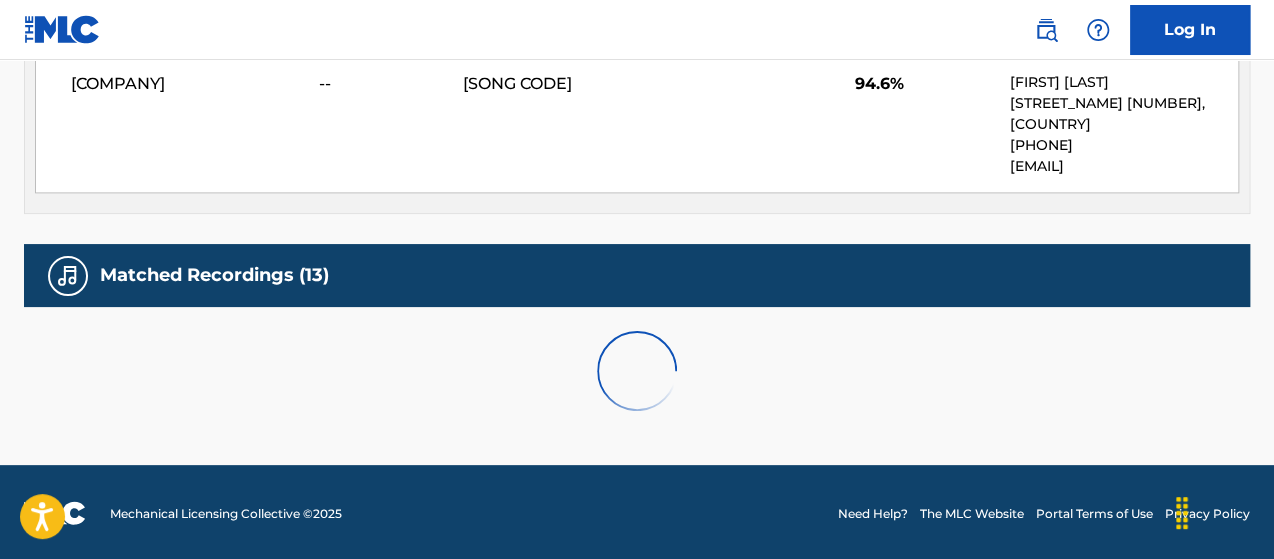 scroll, scrollTop: 1356, scrollLeft: 0, axis: vertical 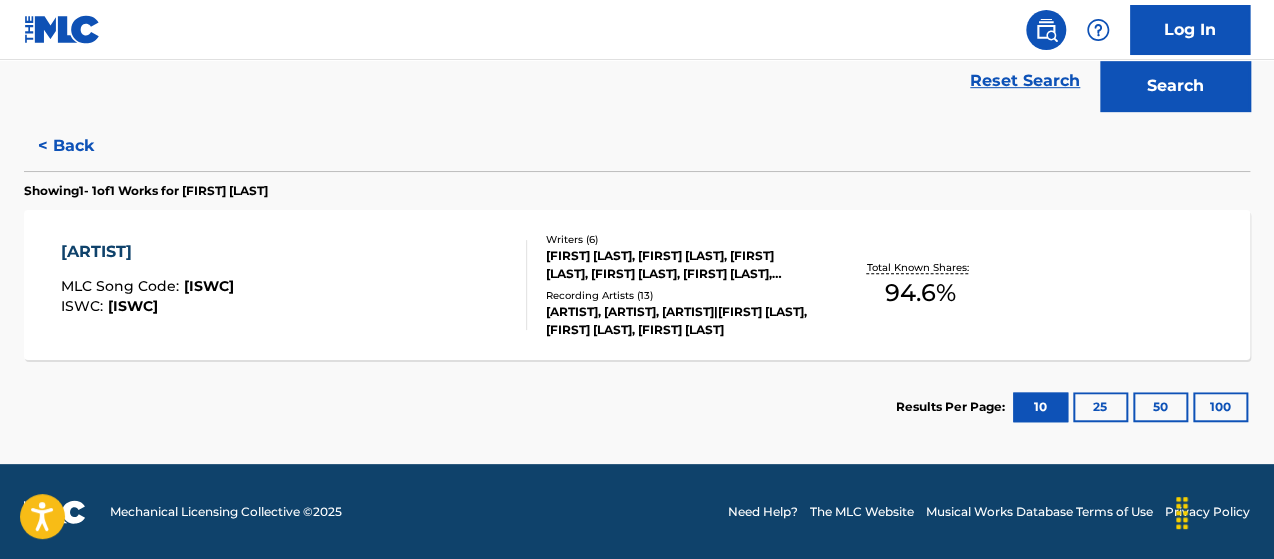 click on "JOHNNY MATRIX, MARC TIAN, MARINA KOVACIC, OLIVER KRISSE, MARINBA STONE, MELANIE THIMM" at bounding box center [682, 265] 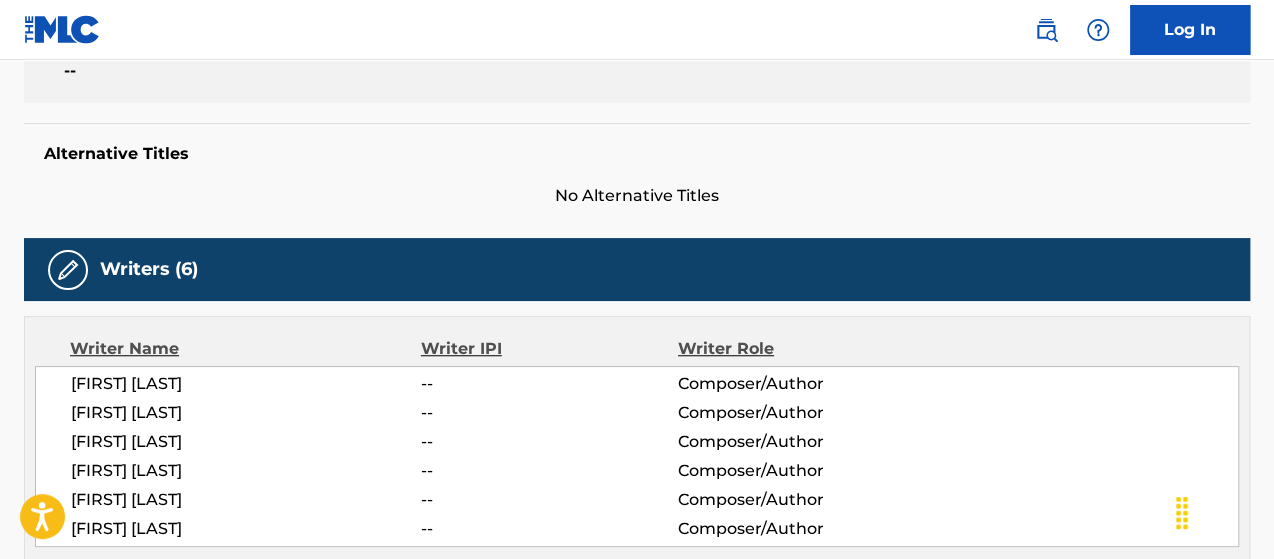 scroll, scrollTop: 0, scrollLeft: 0, axis: both 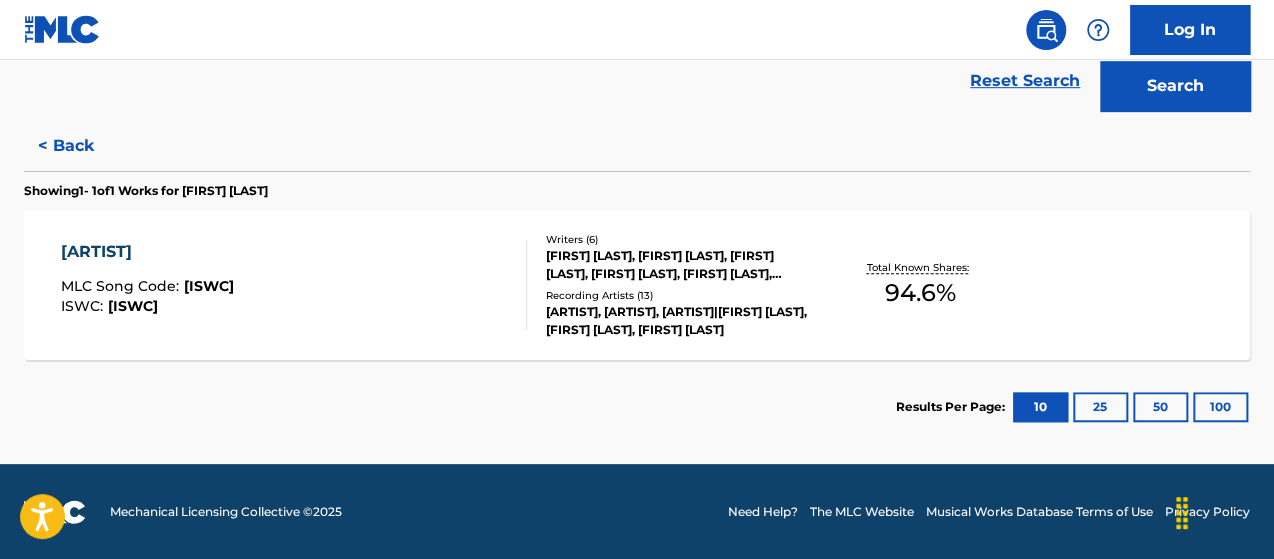 click on "Reset Search" at bounding box center [1025, 81] 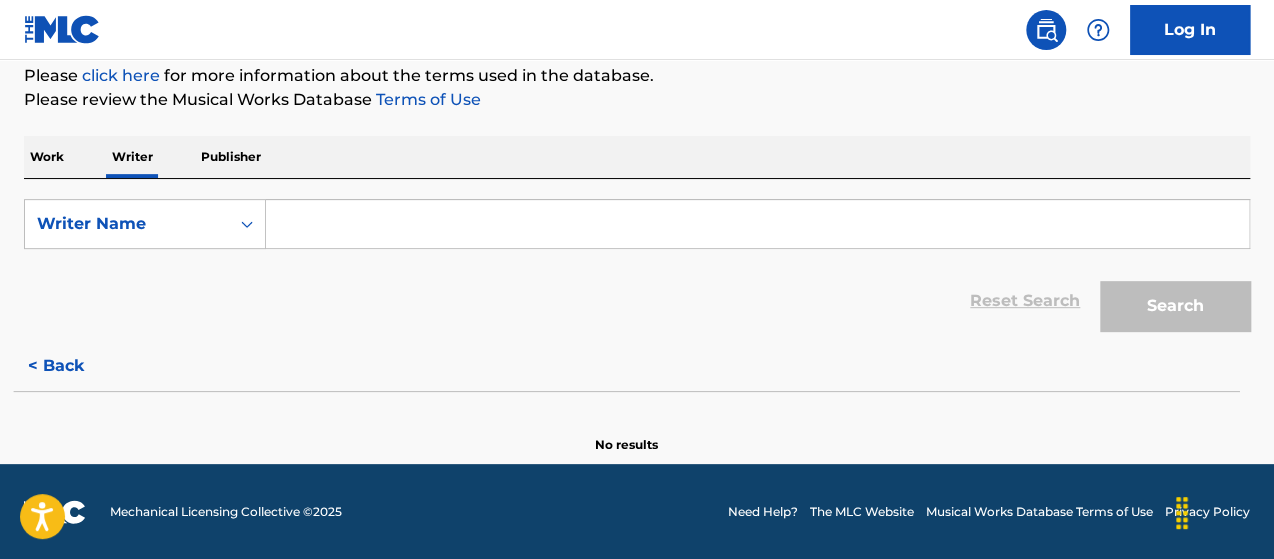 scroll, scrollTop: 133, scrollLeft: 0, axis: vertical 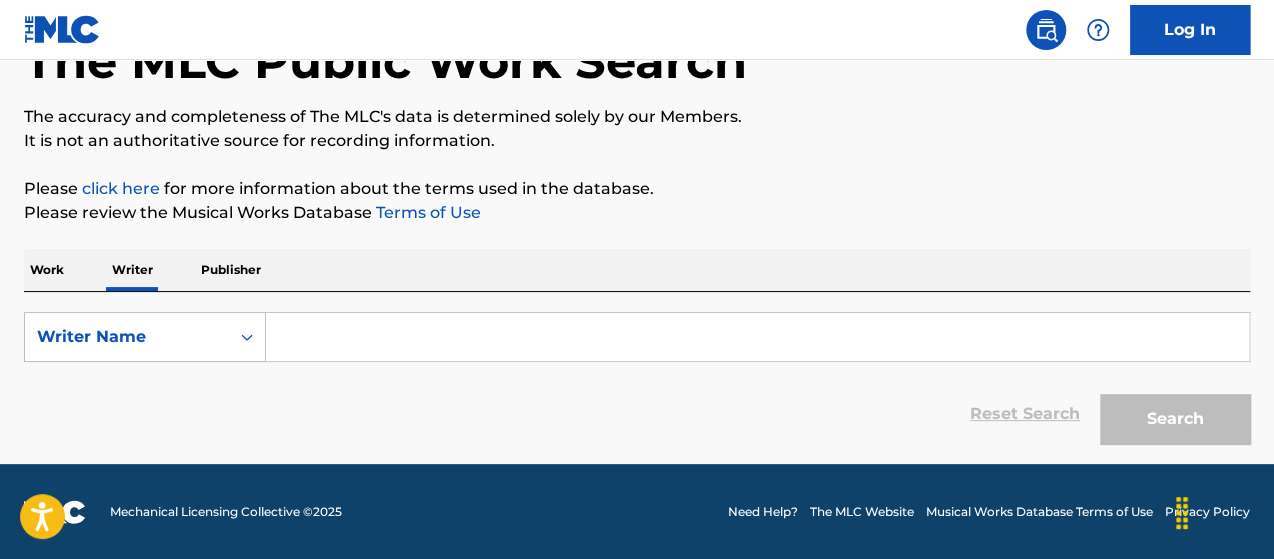 click on "Work" at bounding box center (47, 270) 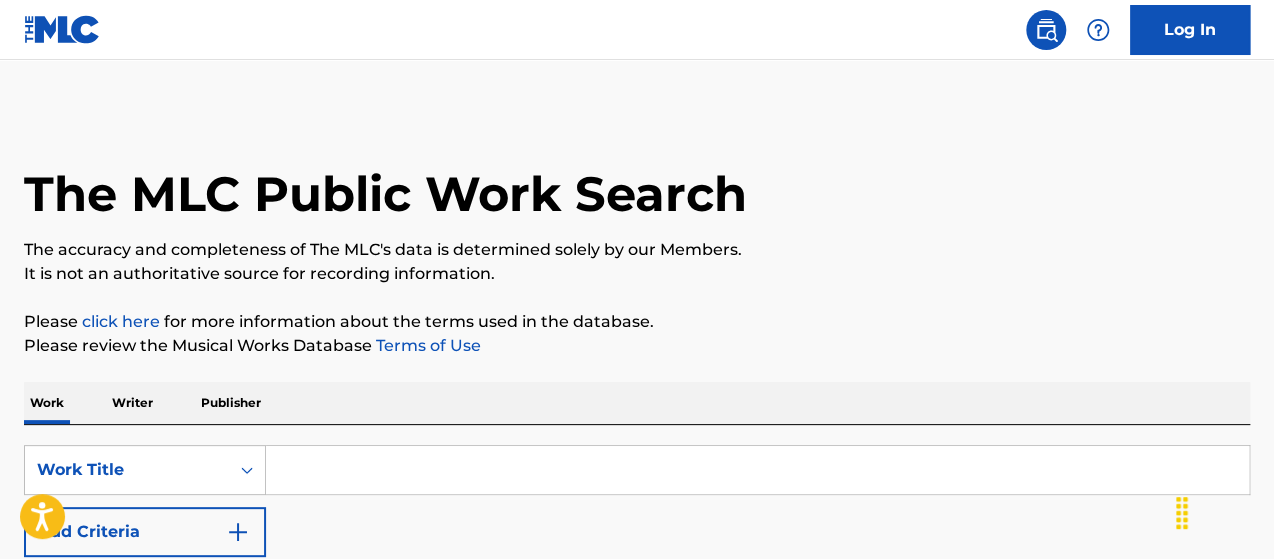 click on "Writer" at bounding box center (132, 403) 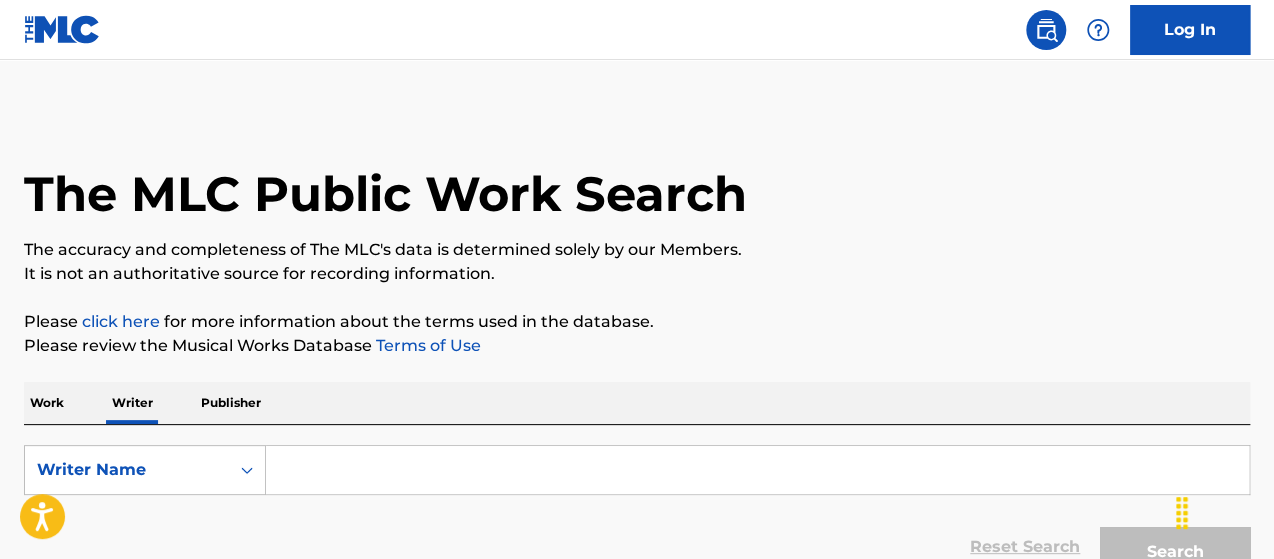 click on "Publisher" at bounding box center (231, 403) 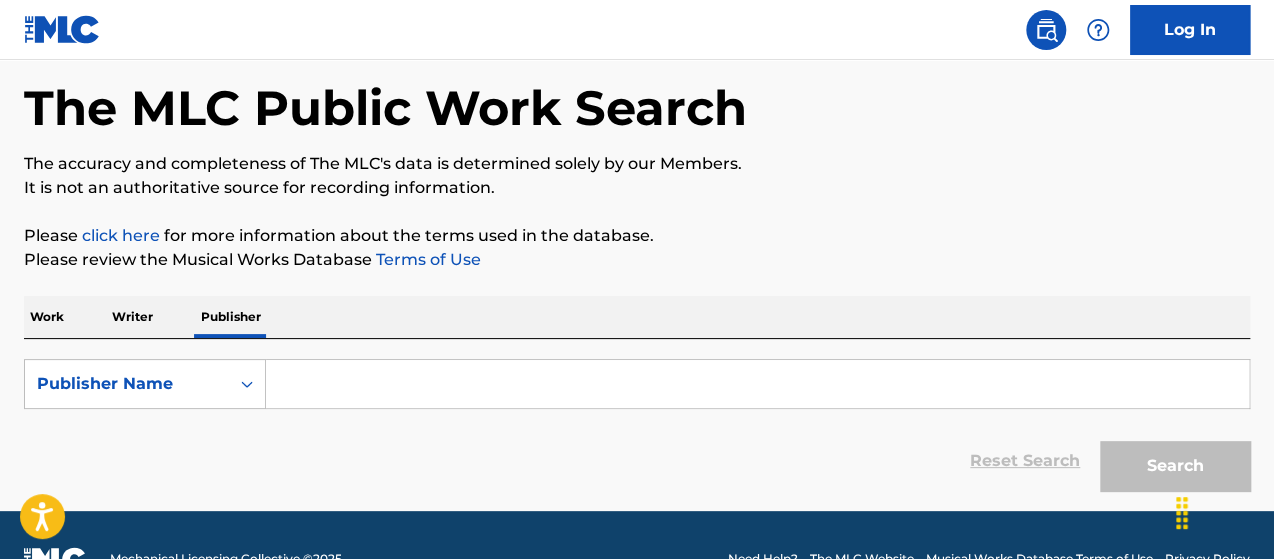 scroll, scrollTop: 133, scrollLeft: 0, axis: vertical 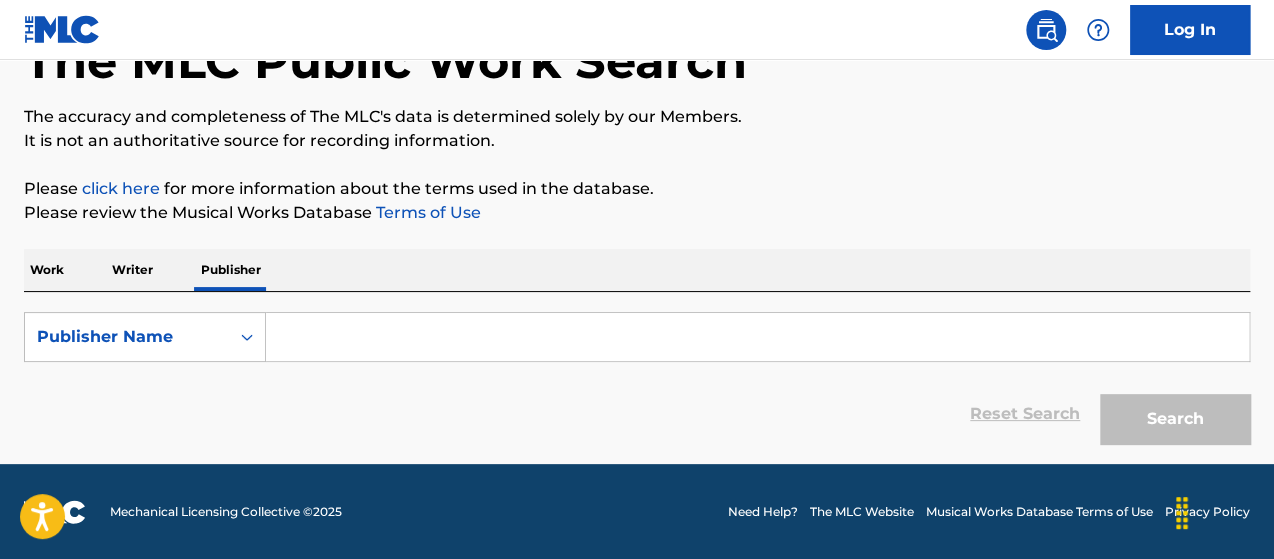 click on "Writer" at bounding box center [132, 270] 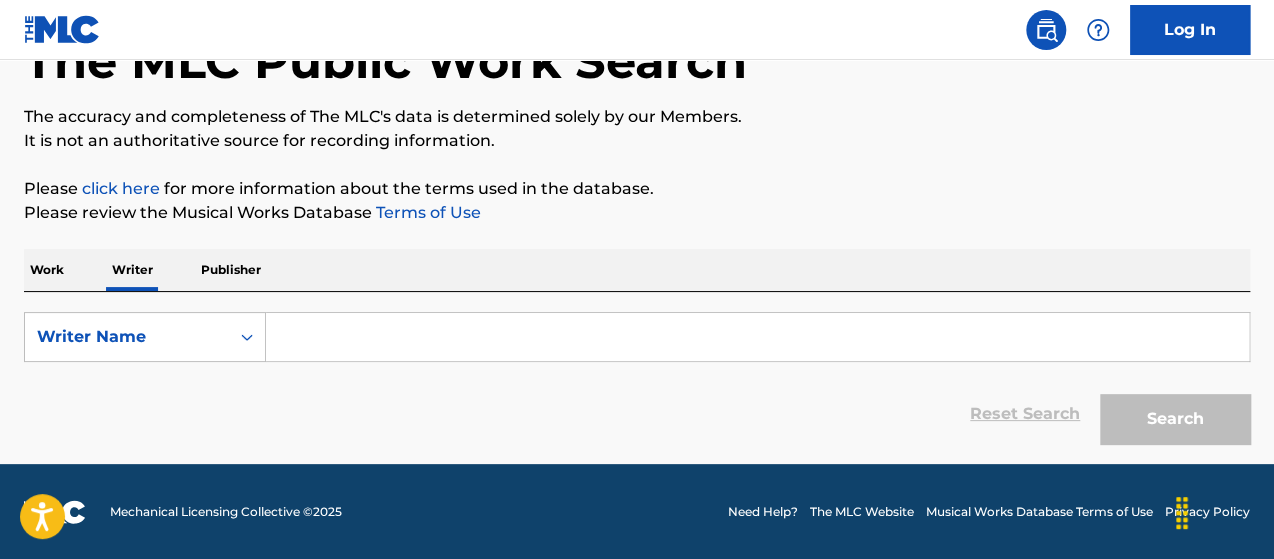 scroll, scrollTop: 0, scrollLeft: 0, axis: both 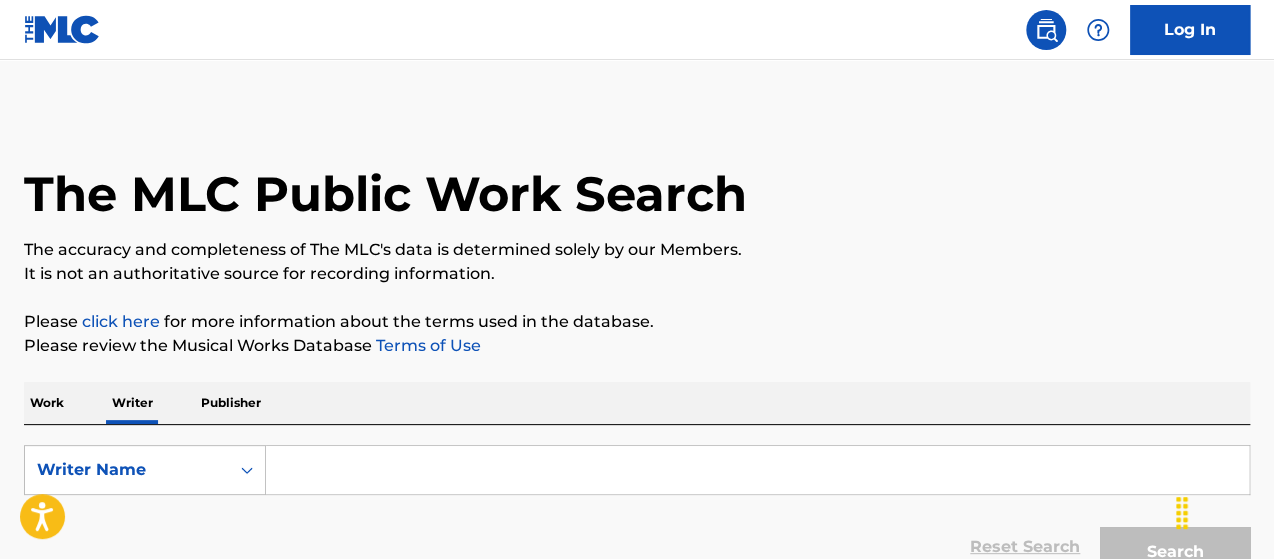 click at bounding box center [757, 470] 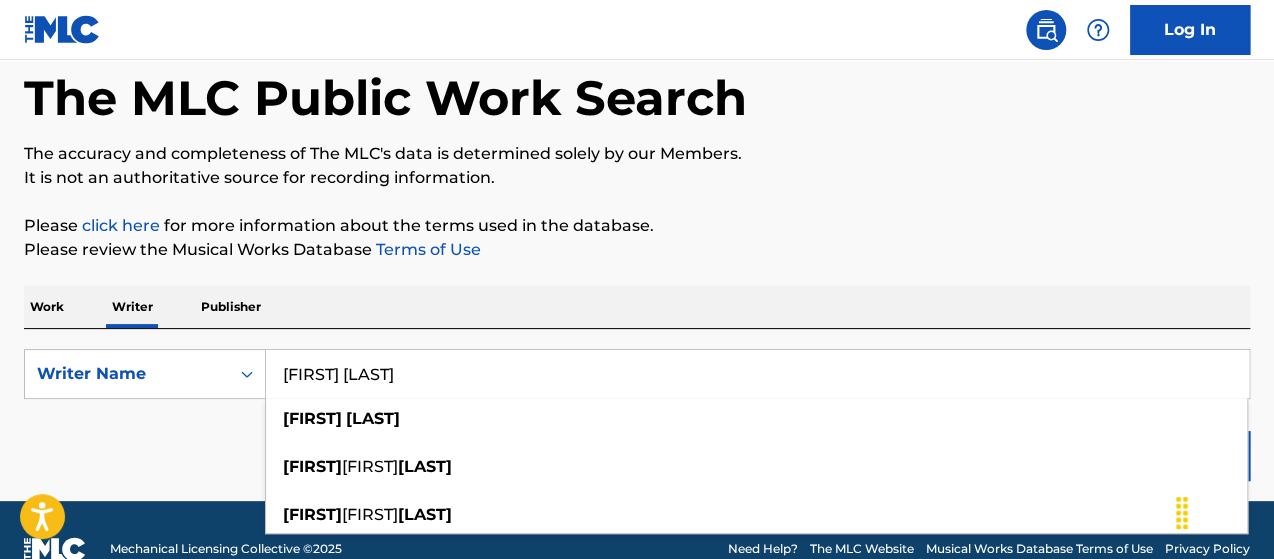 scroll, scrollTop: 133, scrollLeft: 0, axis: vertical 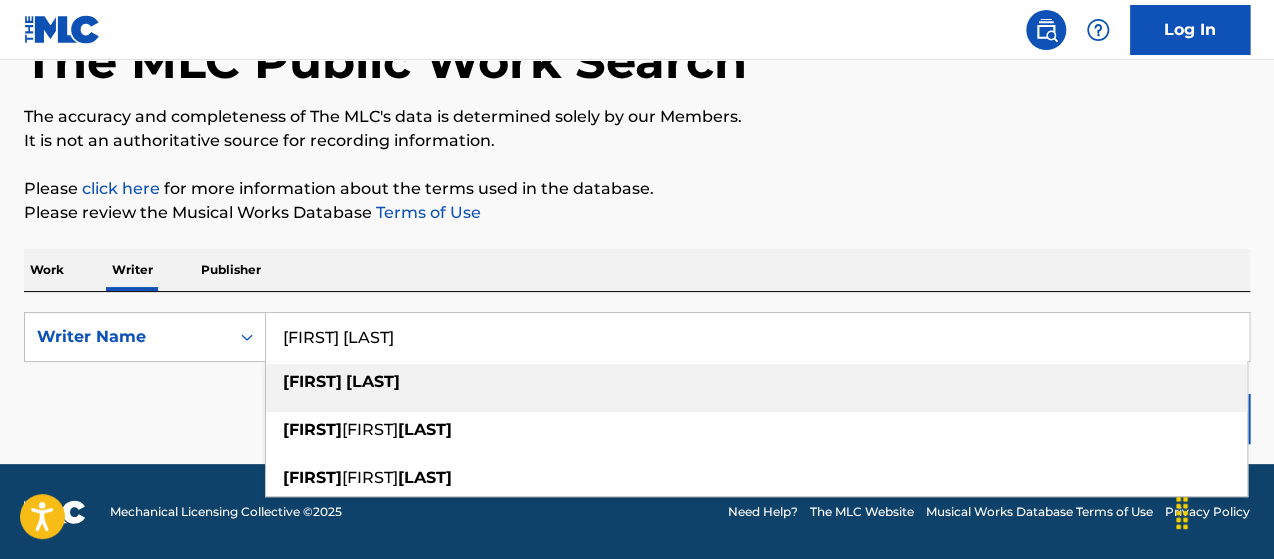 click on "hansen" at bounding box center [373, 381] 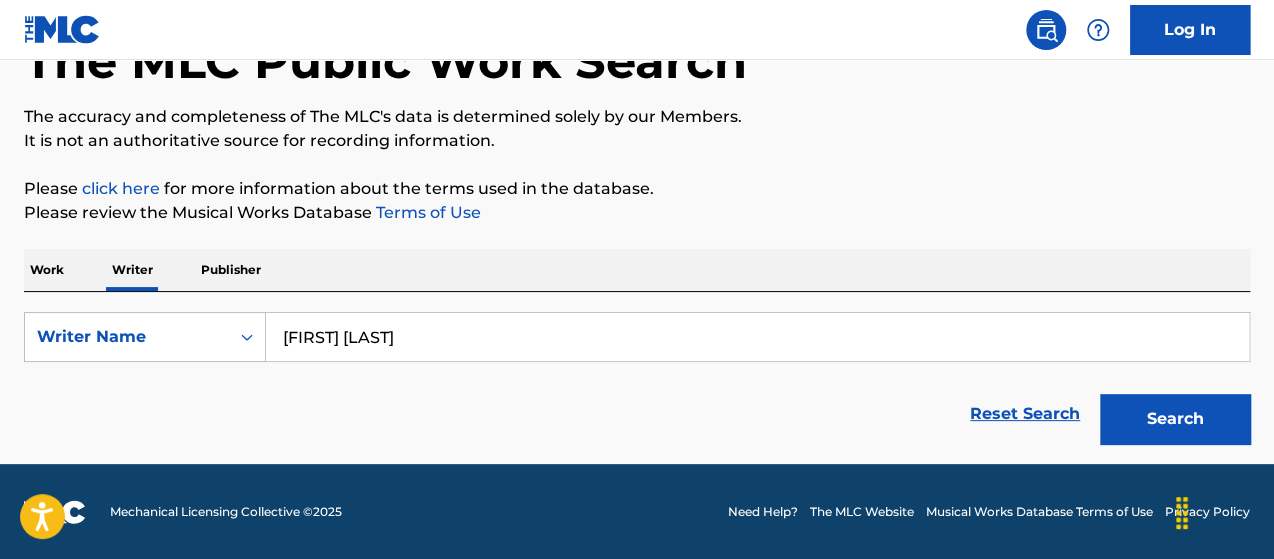 click on "Search" at bounding box center (1175, 419) 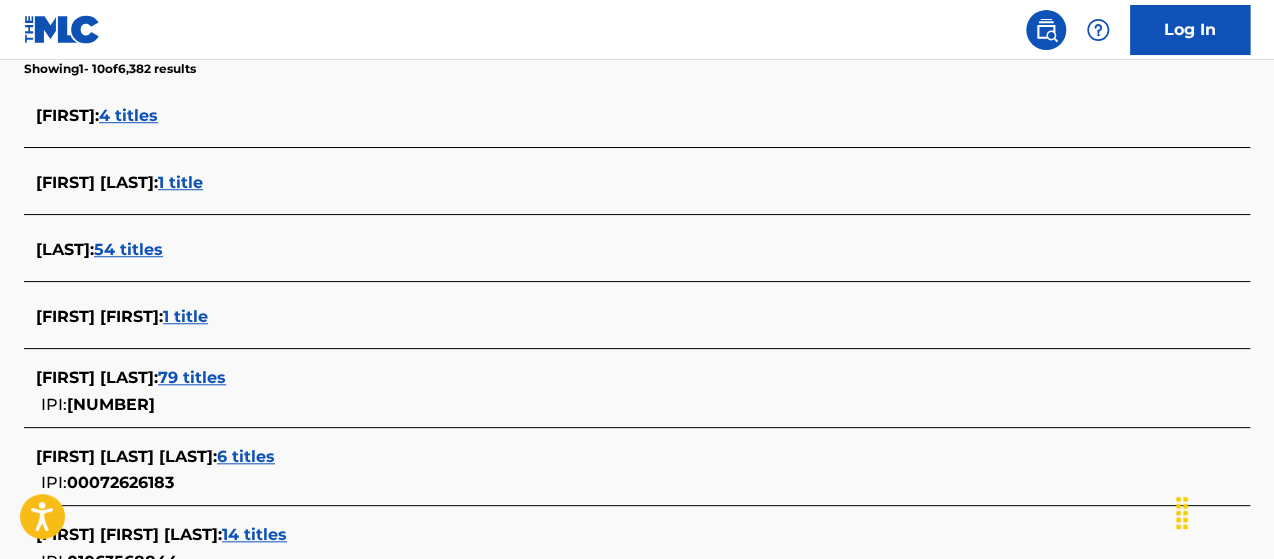 scroll, scrollTop: 547, scrollLeft: 0, axis: vertical 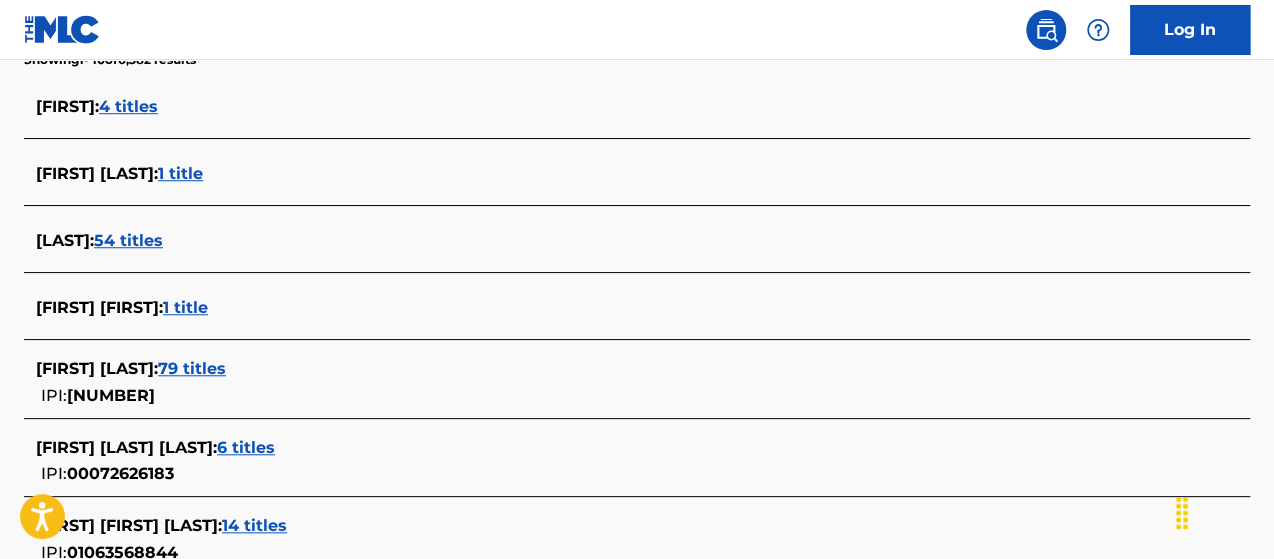 click on "79 titles" at bounding box center [192, 368] 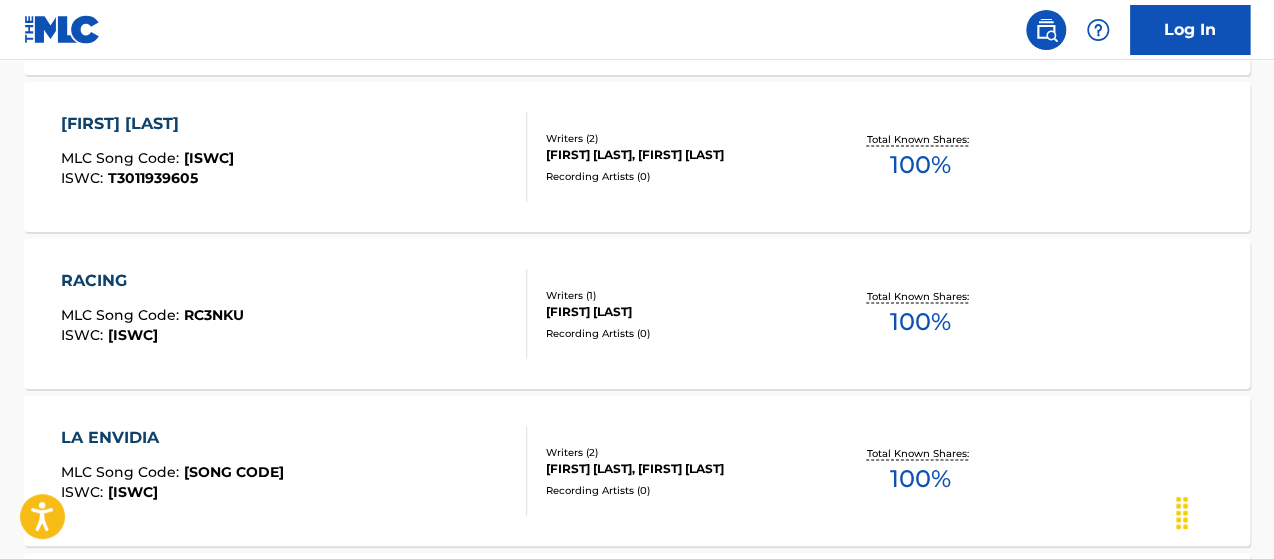 scroll, scrollTop: 1072, scrollLeft: 0, axis: vertical 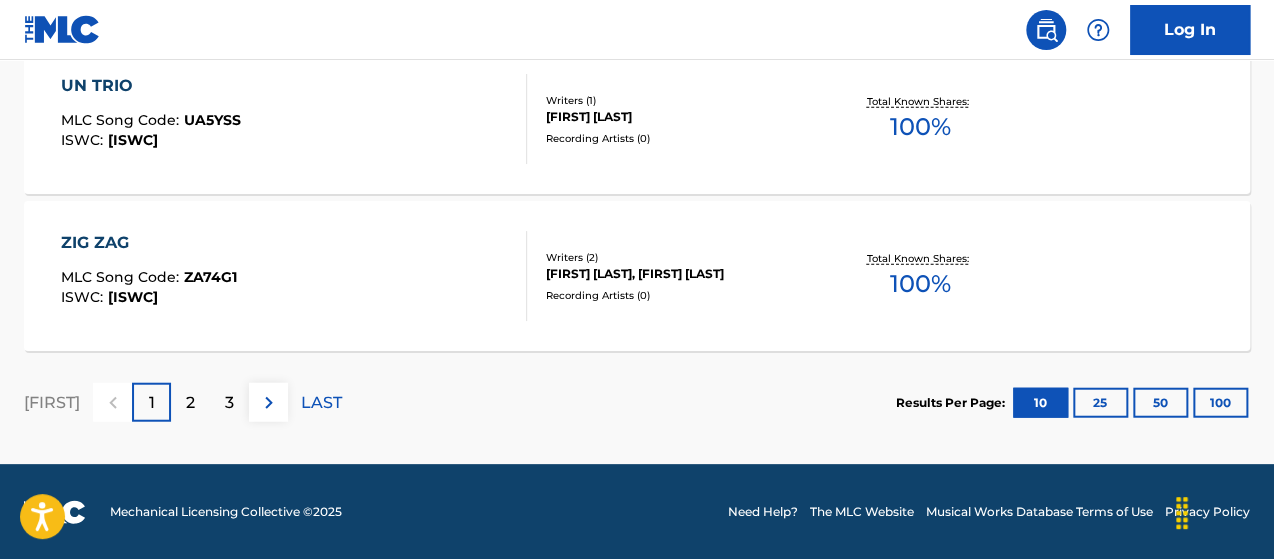 click on "2" at bounding box center (190, 403) 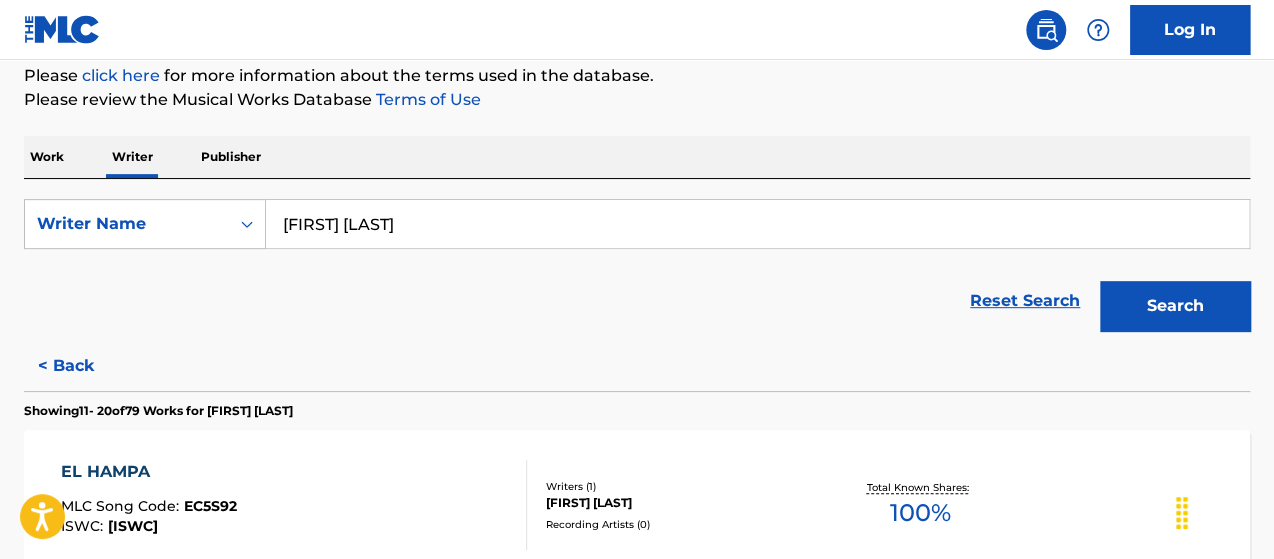 scroll, scrollTop: 1888, scrollLeft: 0, axis: vertical 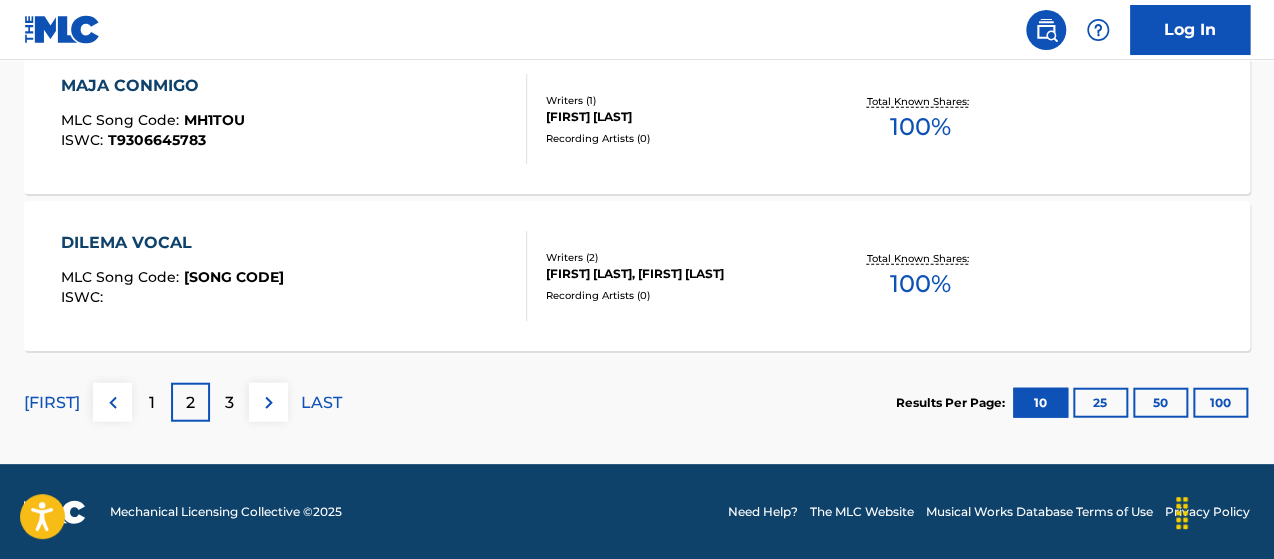 click on "3" at bounding box center (229, 403) 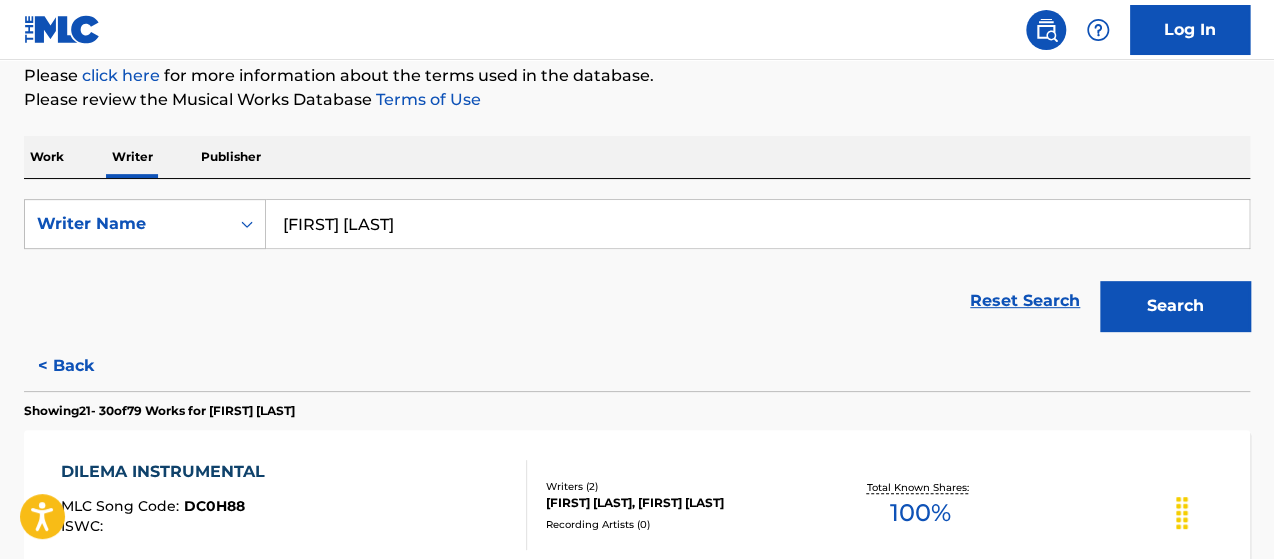 scroll, scrollTop: 1888, scrollLeft: 0, axis: vertical 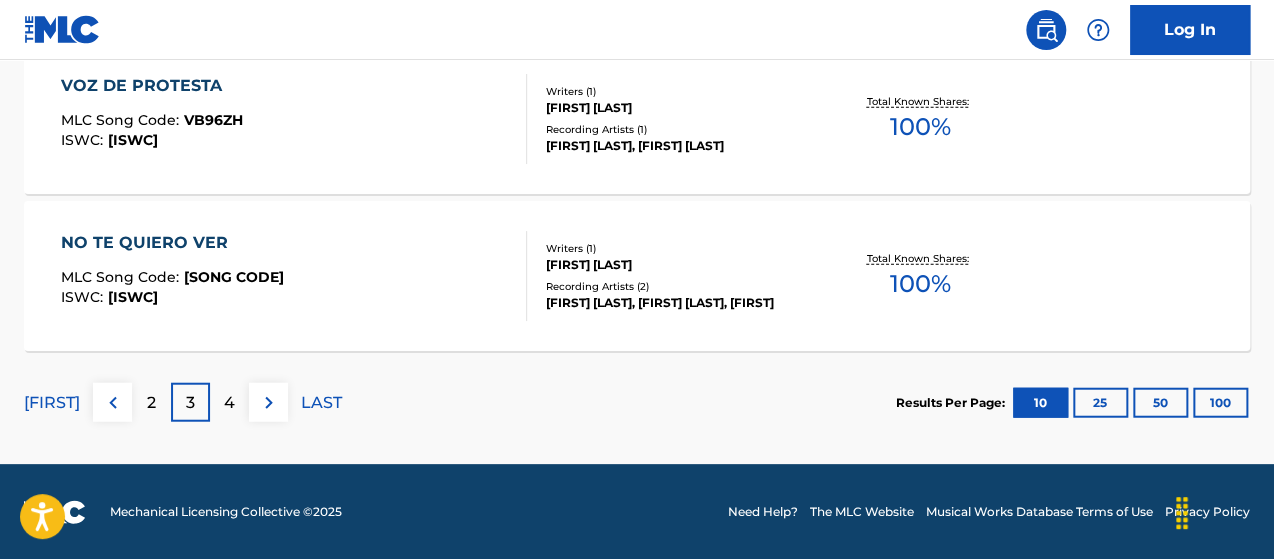 click on "4" at bounding box center [229, 403] 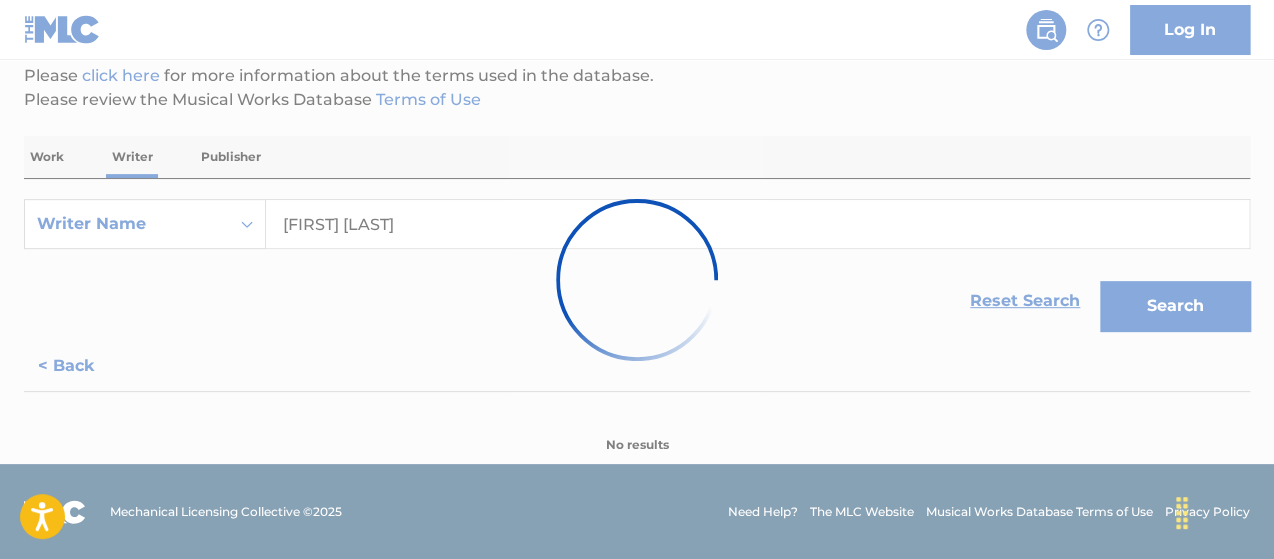 scroll, scrollTop: 1888, scrollLeft: 0, axis: vertical 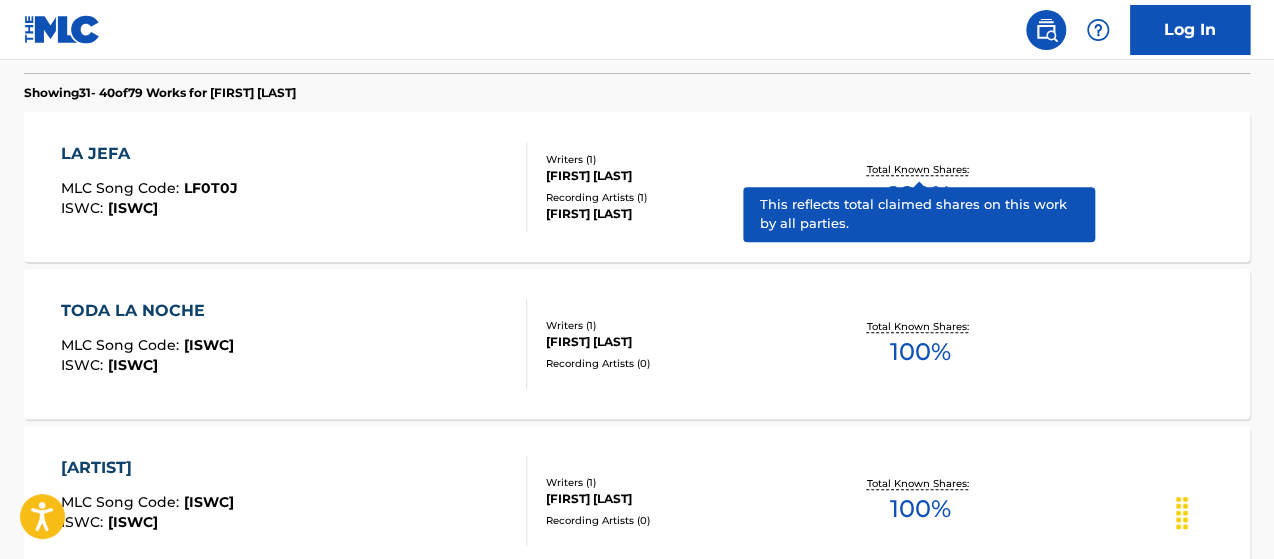 click on "Total Known Shares:" at bounding box center [919, 169] 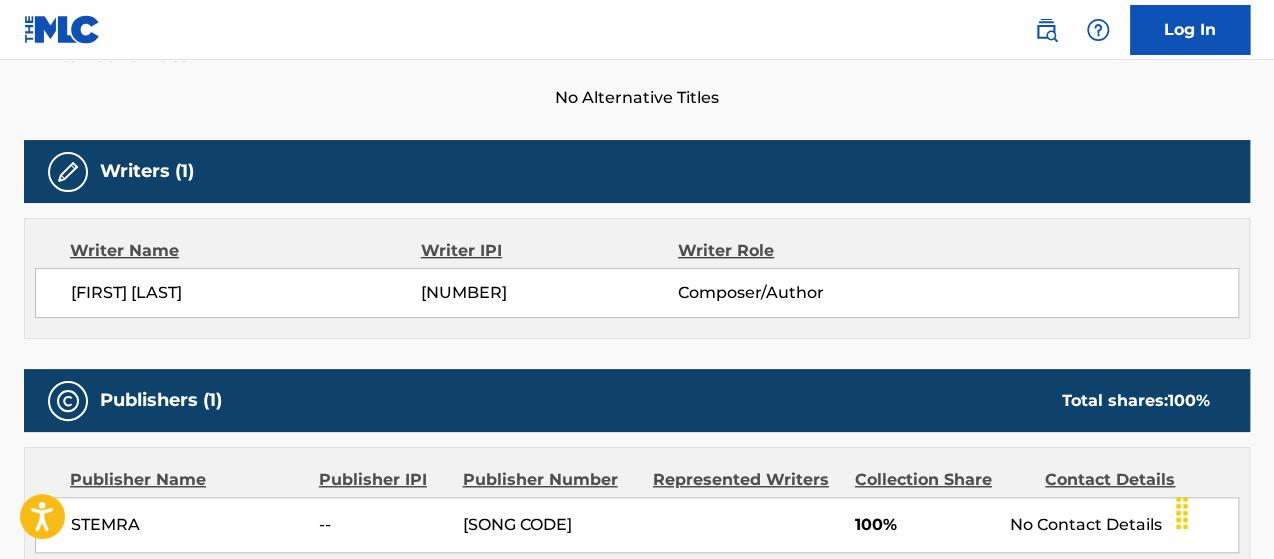 scroll, scrollTop: 0, scrollLeft: 0, axis: both 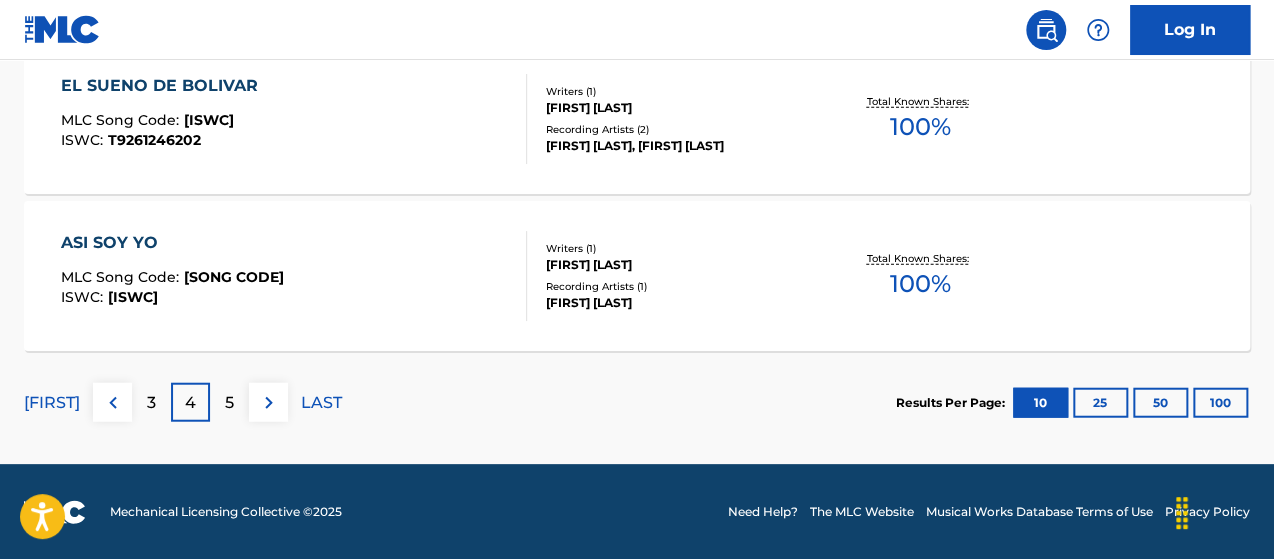 click on "5" at bounding box center (229, 403) 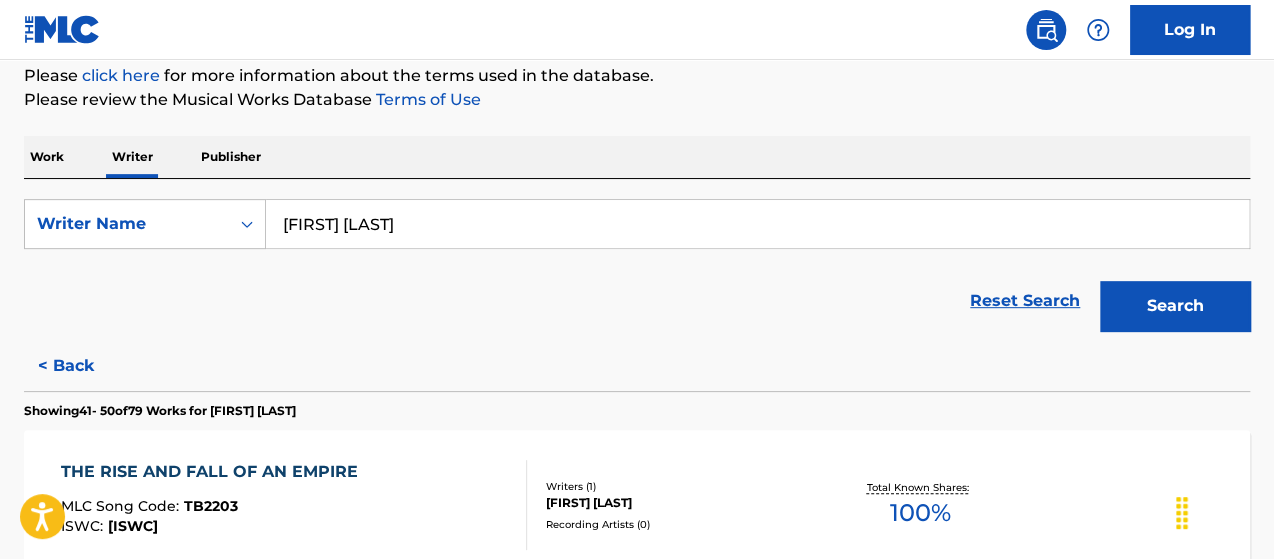 scroll, scrollTop: 1888, scrollLeft: 0, axis: vertical 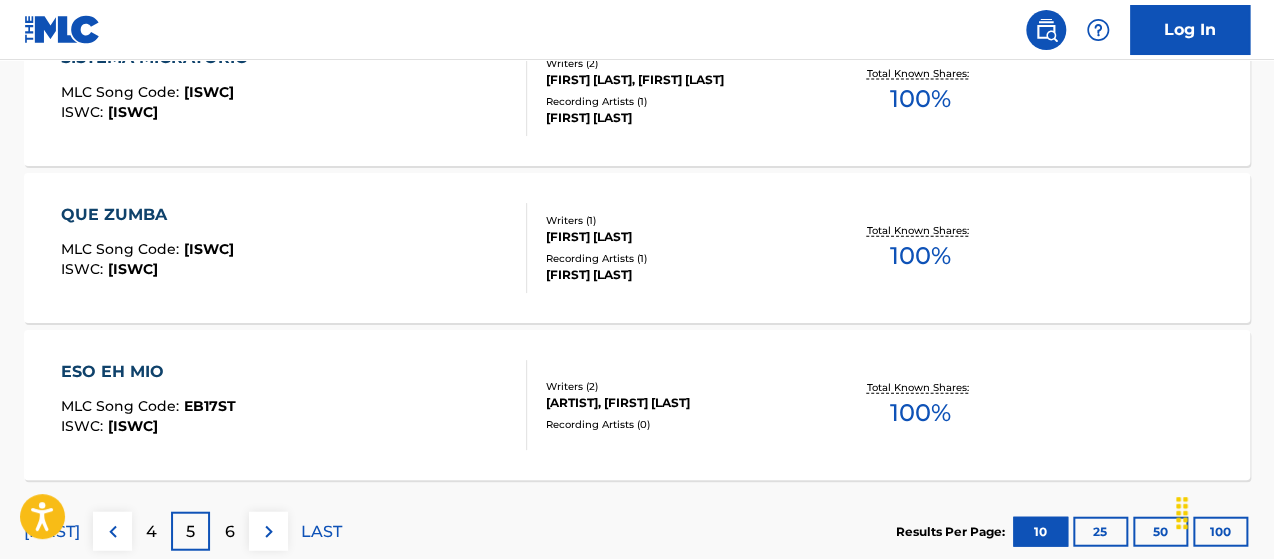 click on "6" at bounding box center [230, 532] 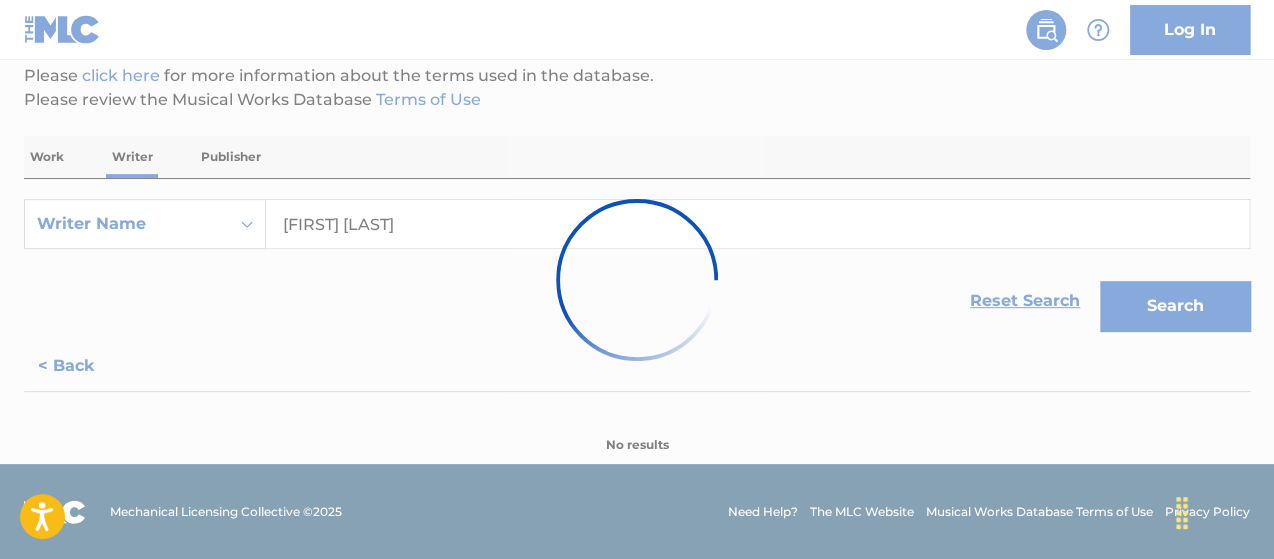 scroll, scrollTop: 1759, scrollLeft: 0, axis: vertical 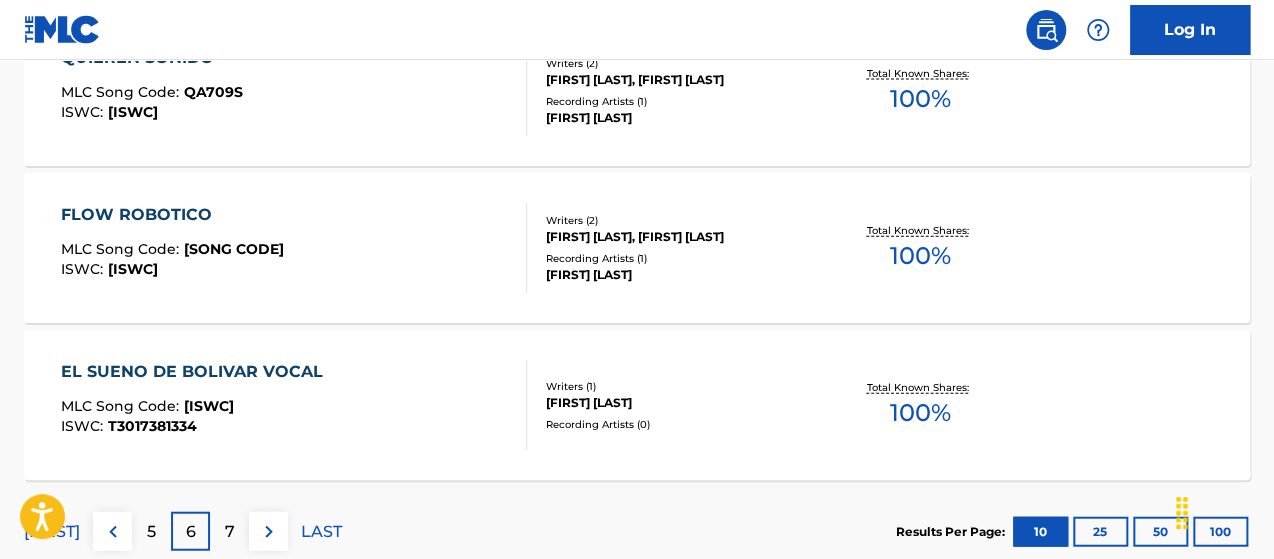 click on "7" at bounding box center [229, 531] 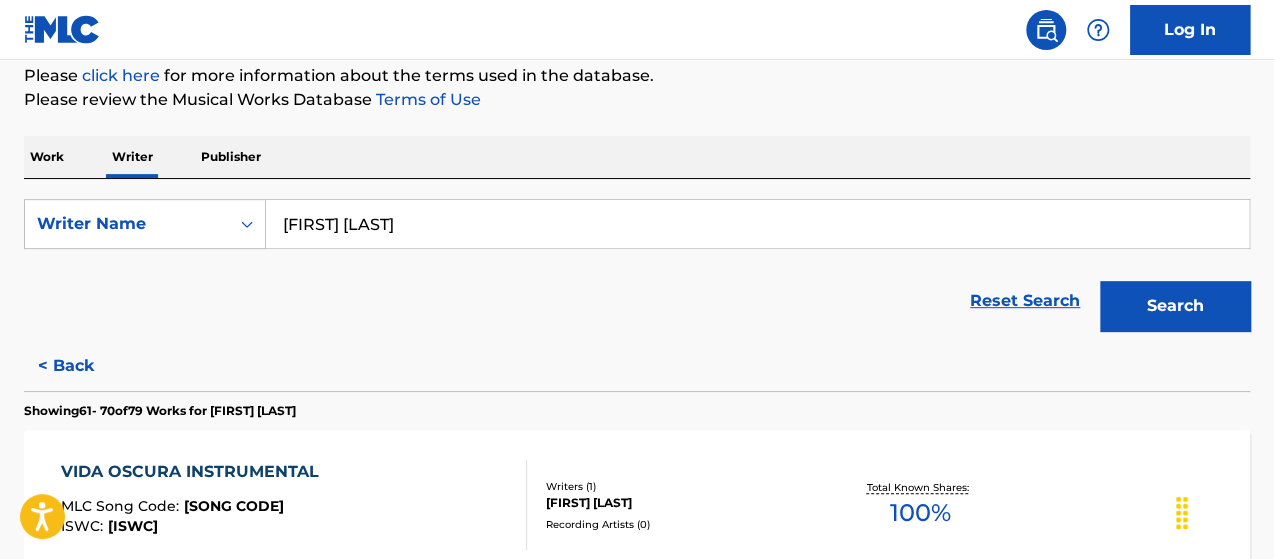 scroll, scrollTop: 1759, scrollLeft: 0, axis: vertical 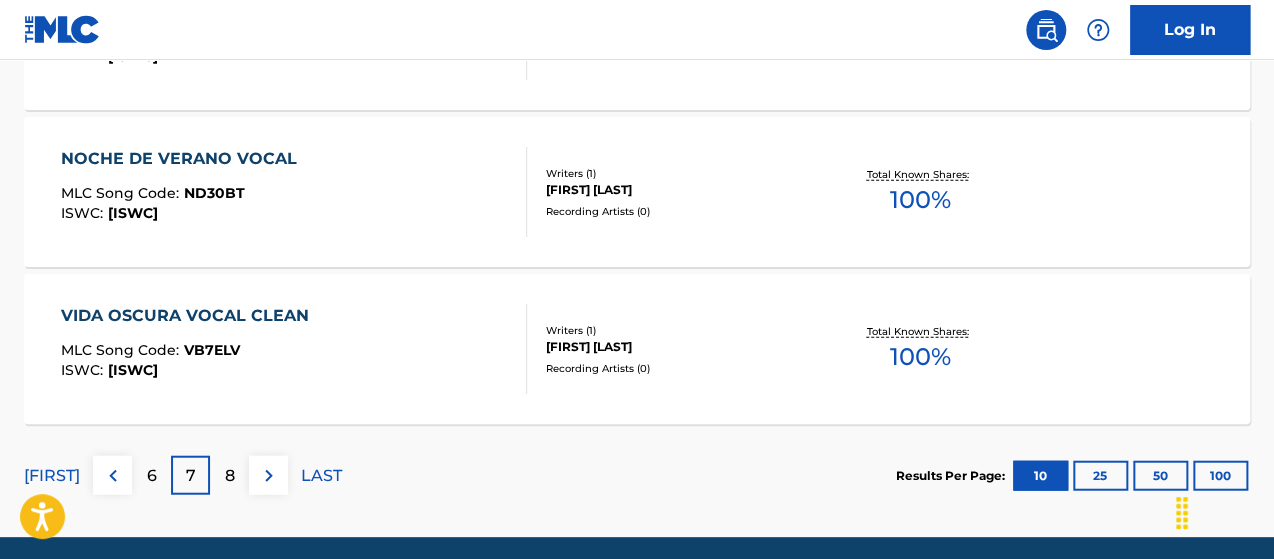 click on "8" at bounding box center [230, 476] 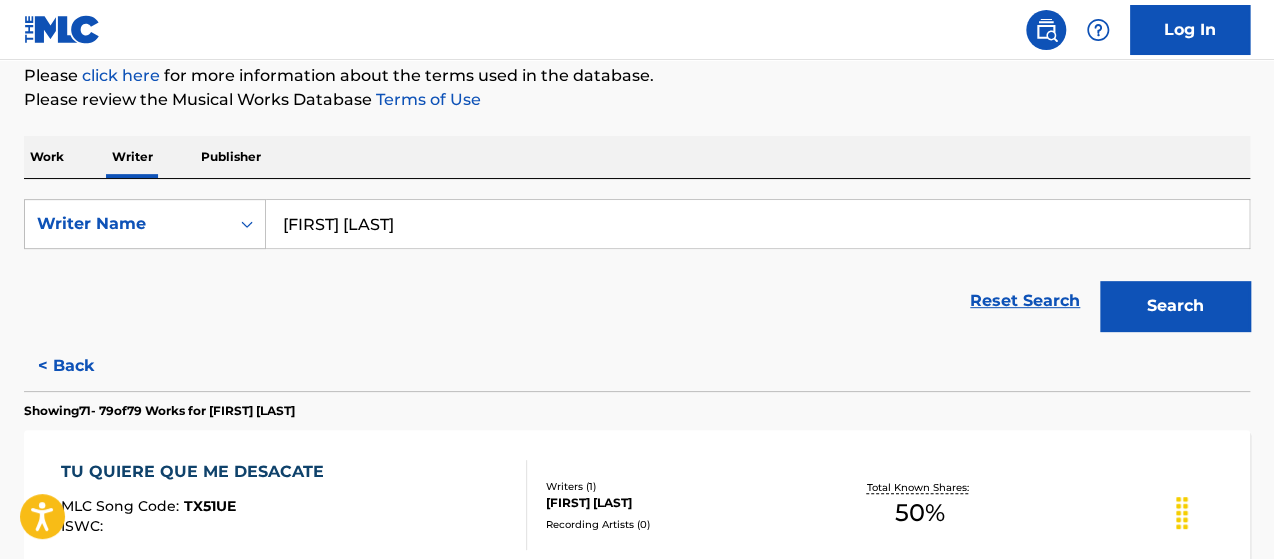 scroll, scrollTop: 1731, scrollLeft: 0, axis: vertical 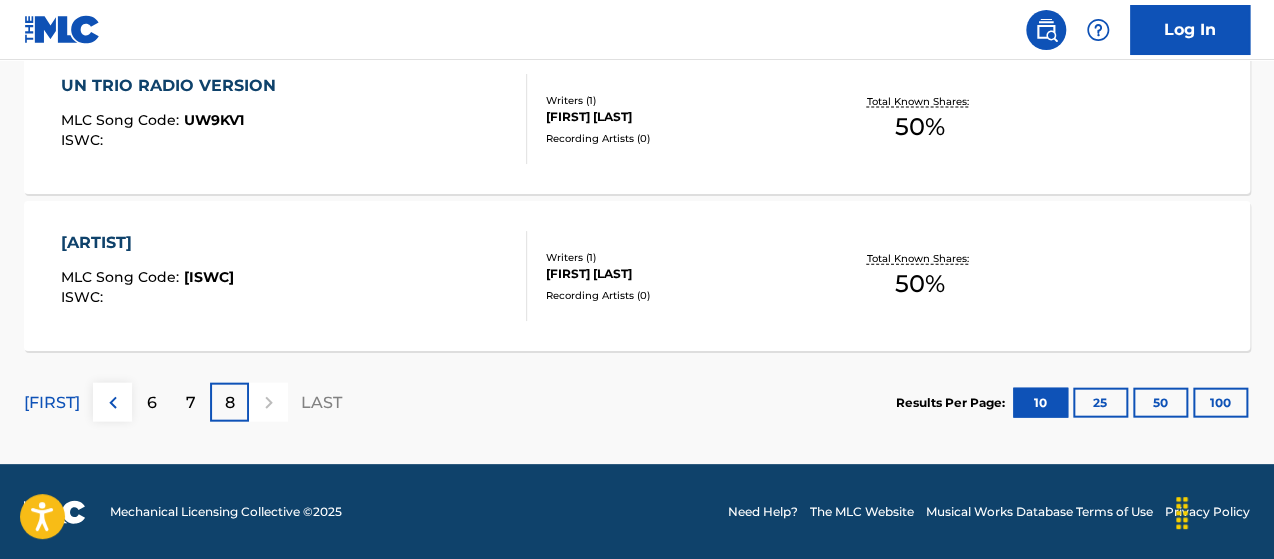 click at bounding box center (268, 402) 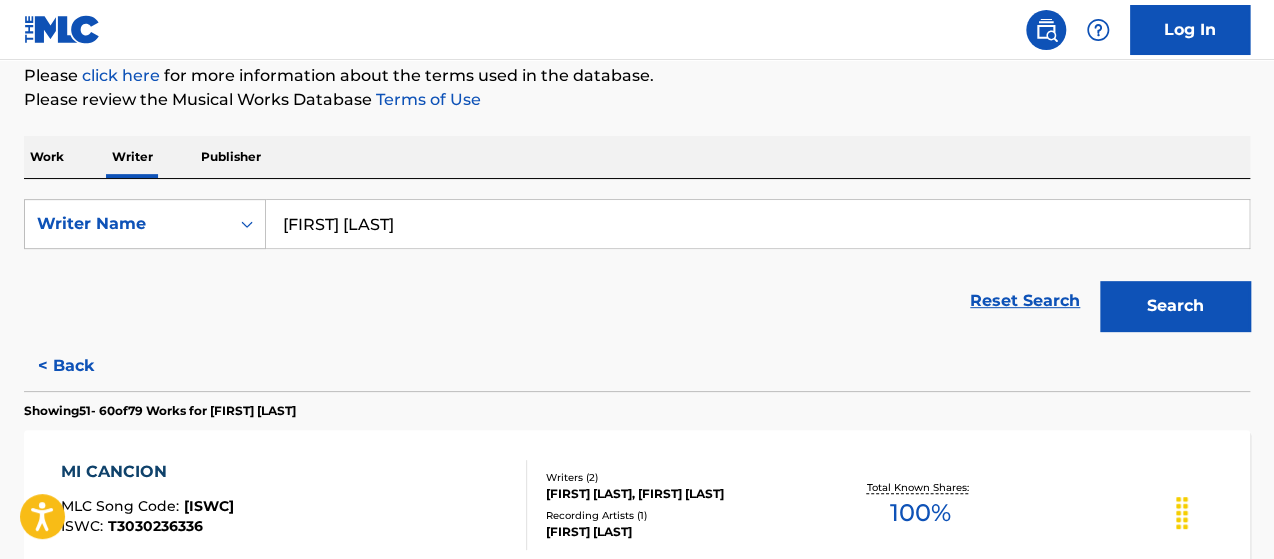 scroll, scrollTop: 1731, scrollLeft: 0, axis: vertical 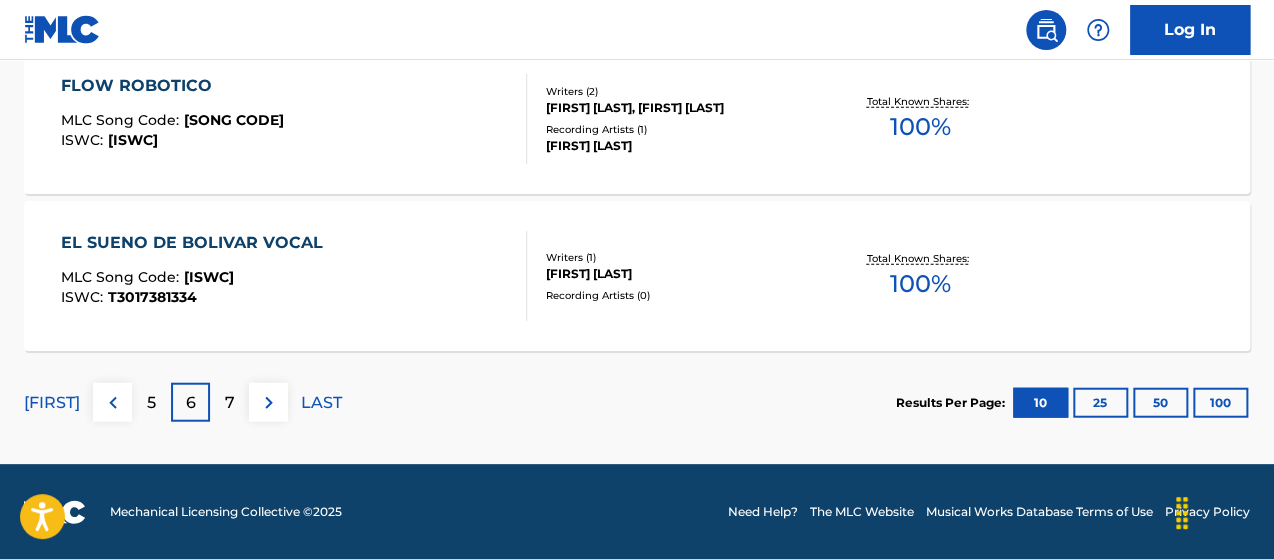 click on "5" at bounding box center (151, 402) 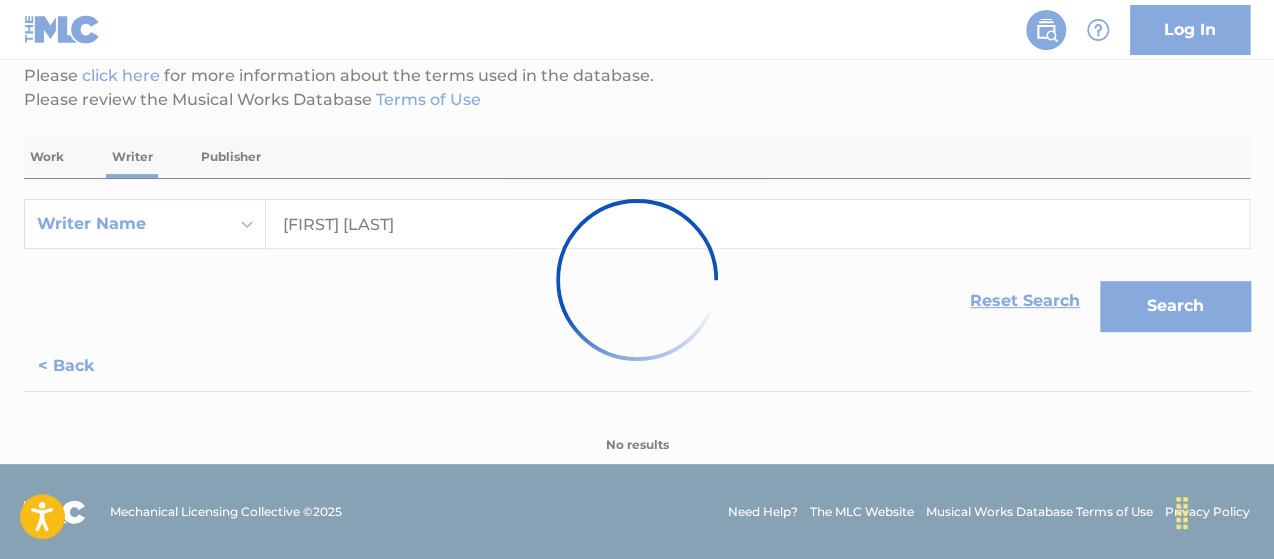 scroll, scrollTop: 1888, scrollLeft: 0, axis: vertical 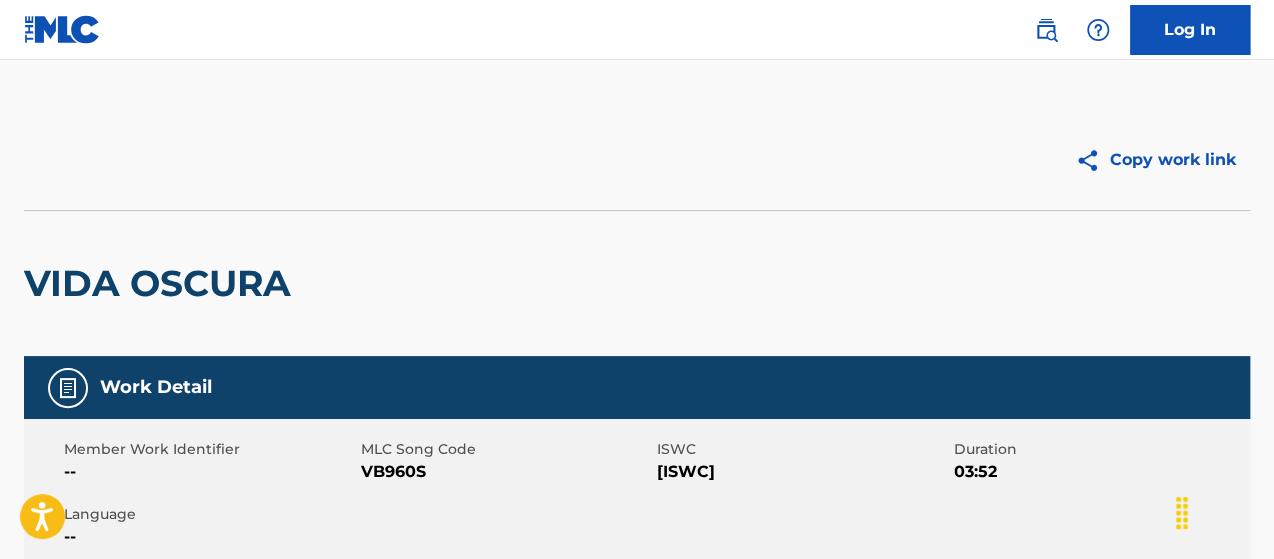 drag, startPoint x: 1272, startPoint y: 123, endPoint x: 1279, endPoint y: 168, distance: 45.54119 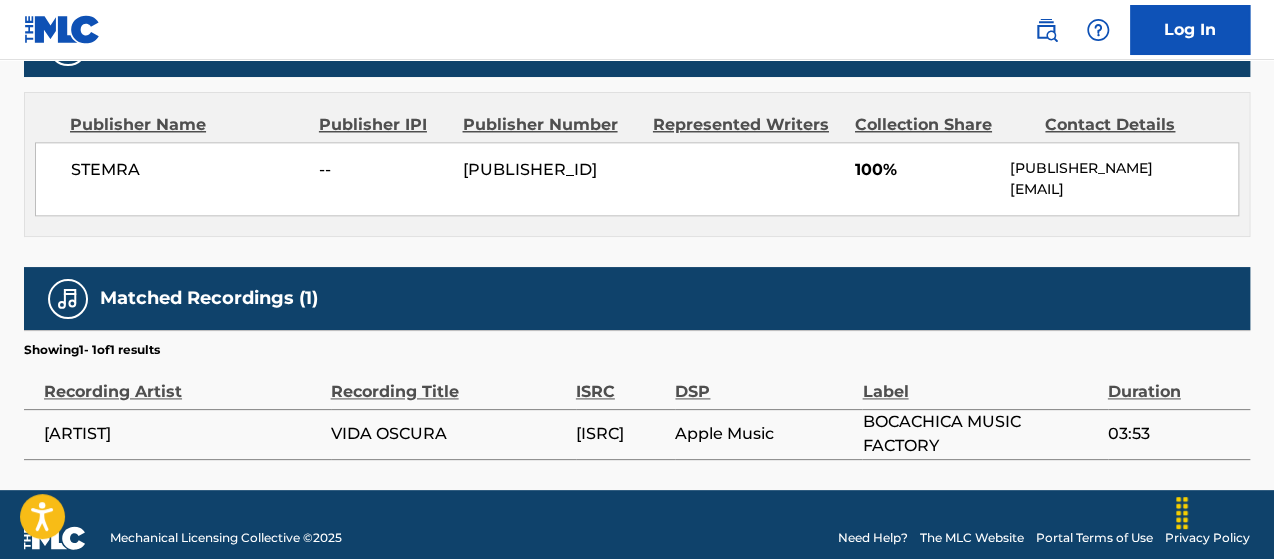 scroll, scrollTop: 943, scrollLeft: 0, axis: vertical 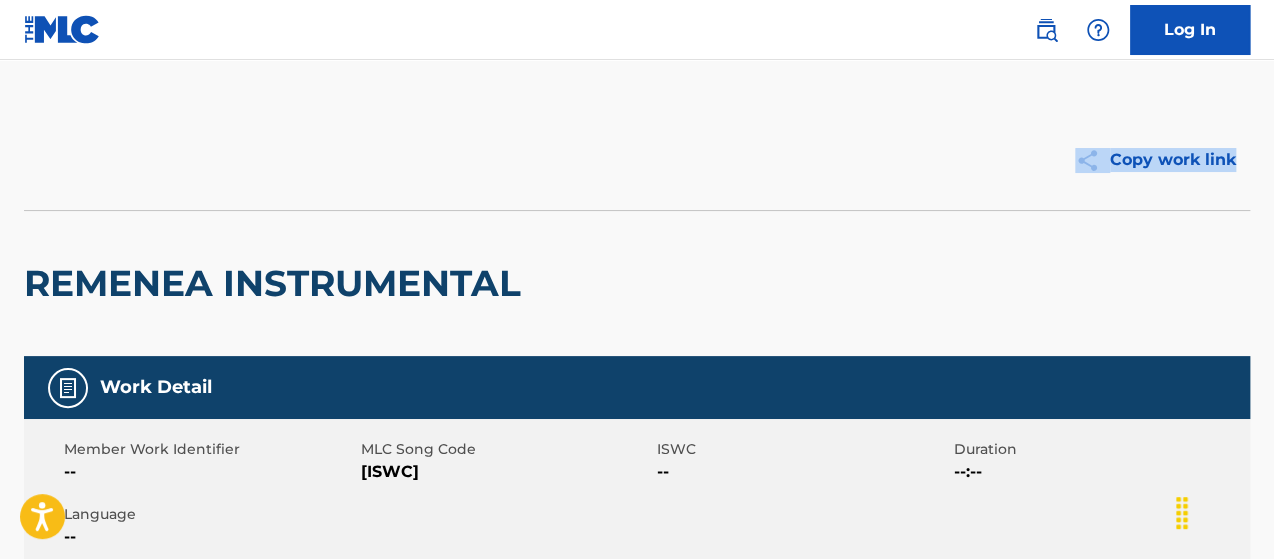 drag, startPoint x: 1272, startPoint y: 80, endPoint x: 1279, endPoint y: 179, distance: 99.24717 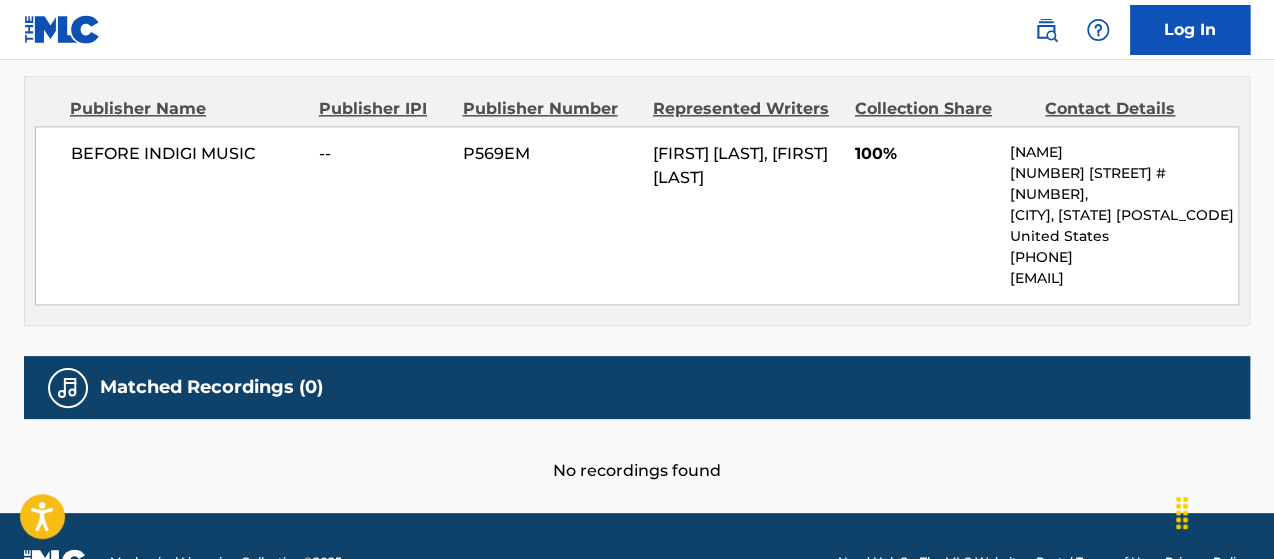 scroll, scrollTop: 1087, scrollLeft: 0, axis: vertical 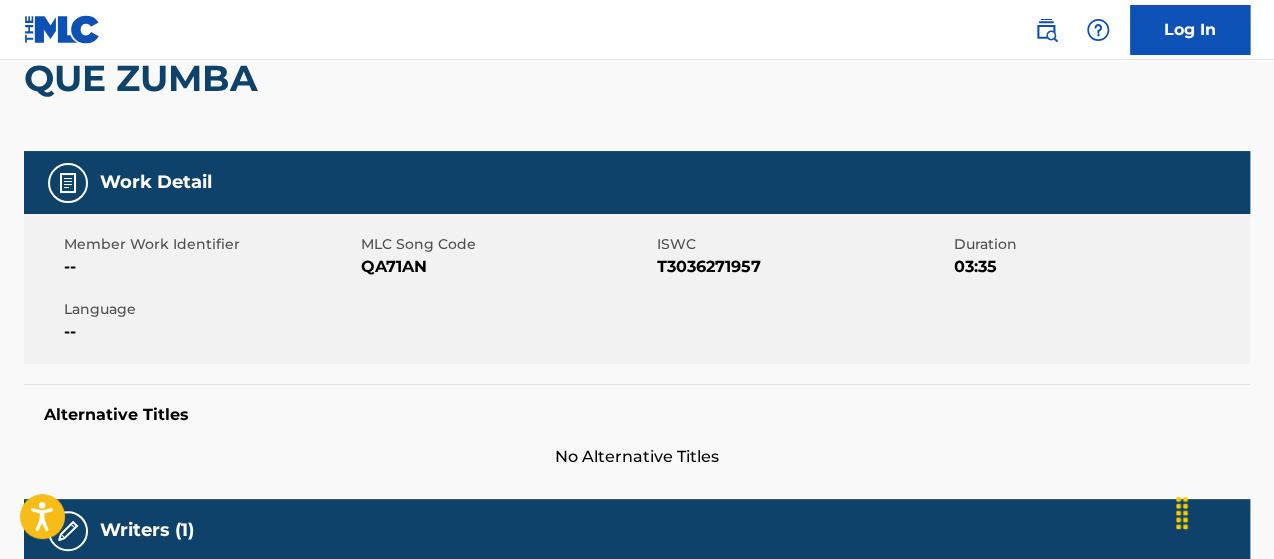 drag, startPoint x: 1210, startPoint y: 121, endPoint x: 1199, endPoint y: 103, distance: 21.095022 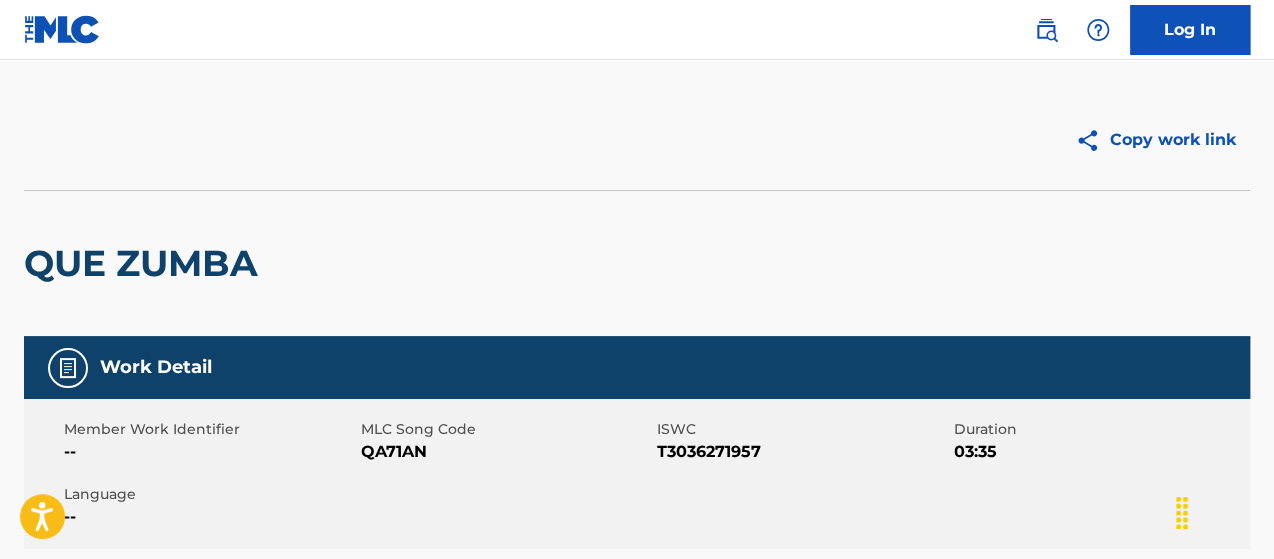 scroll, scrollTop: 0, scrollLeft: 0, axis: both 